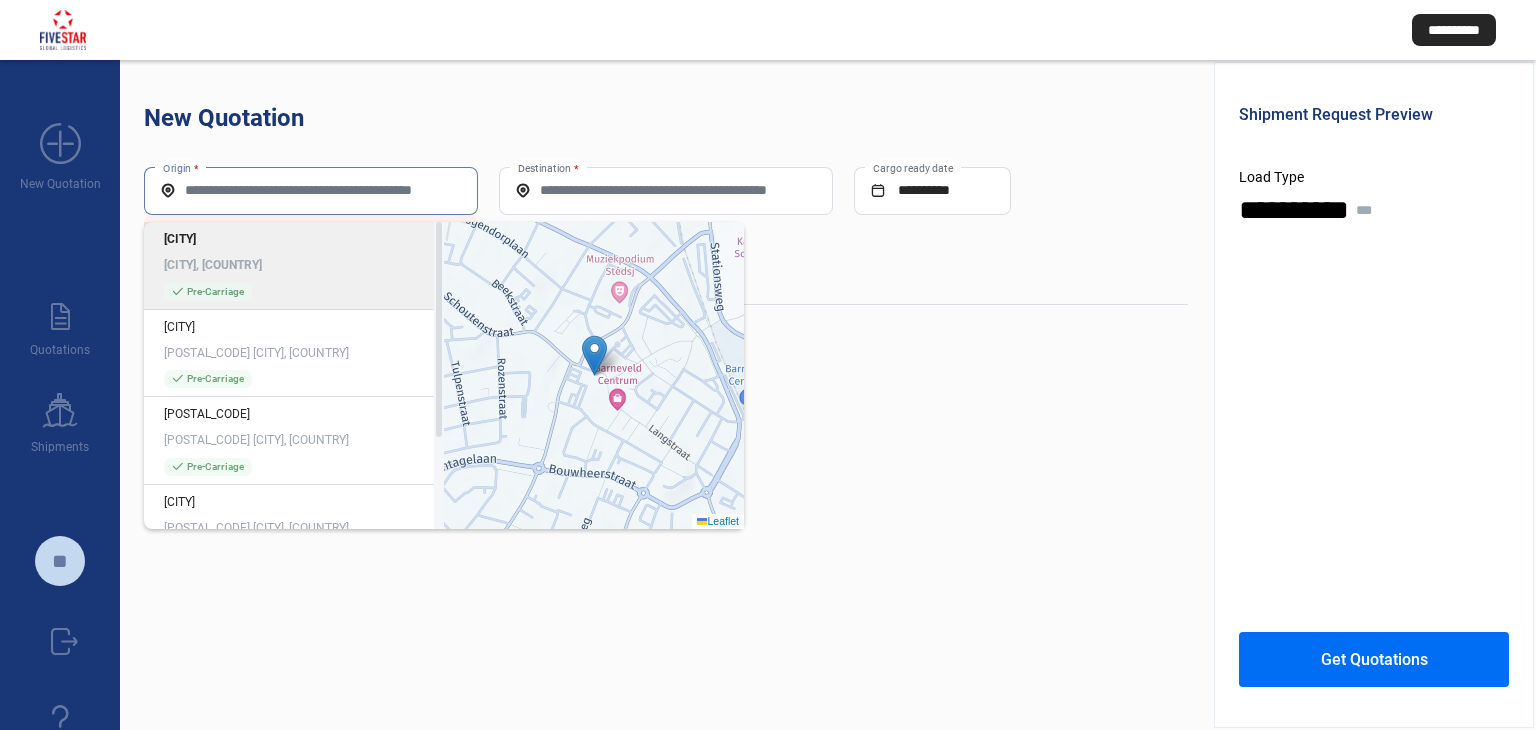 scroll, scrollTop: 0, scrollLeft: 0, axis: both 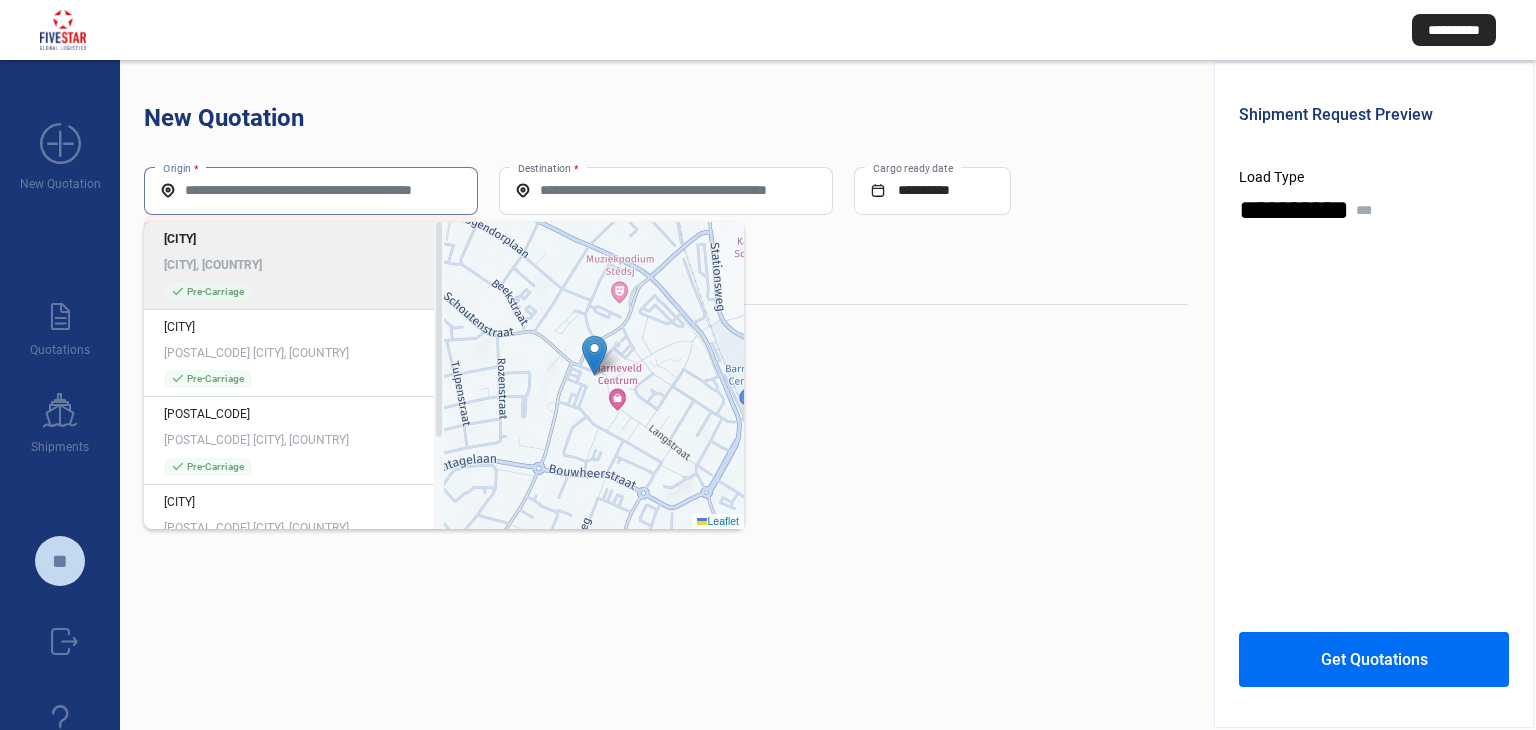 click on "Origin *" at bounding box center (311, 190) 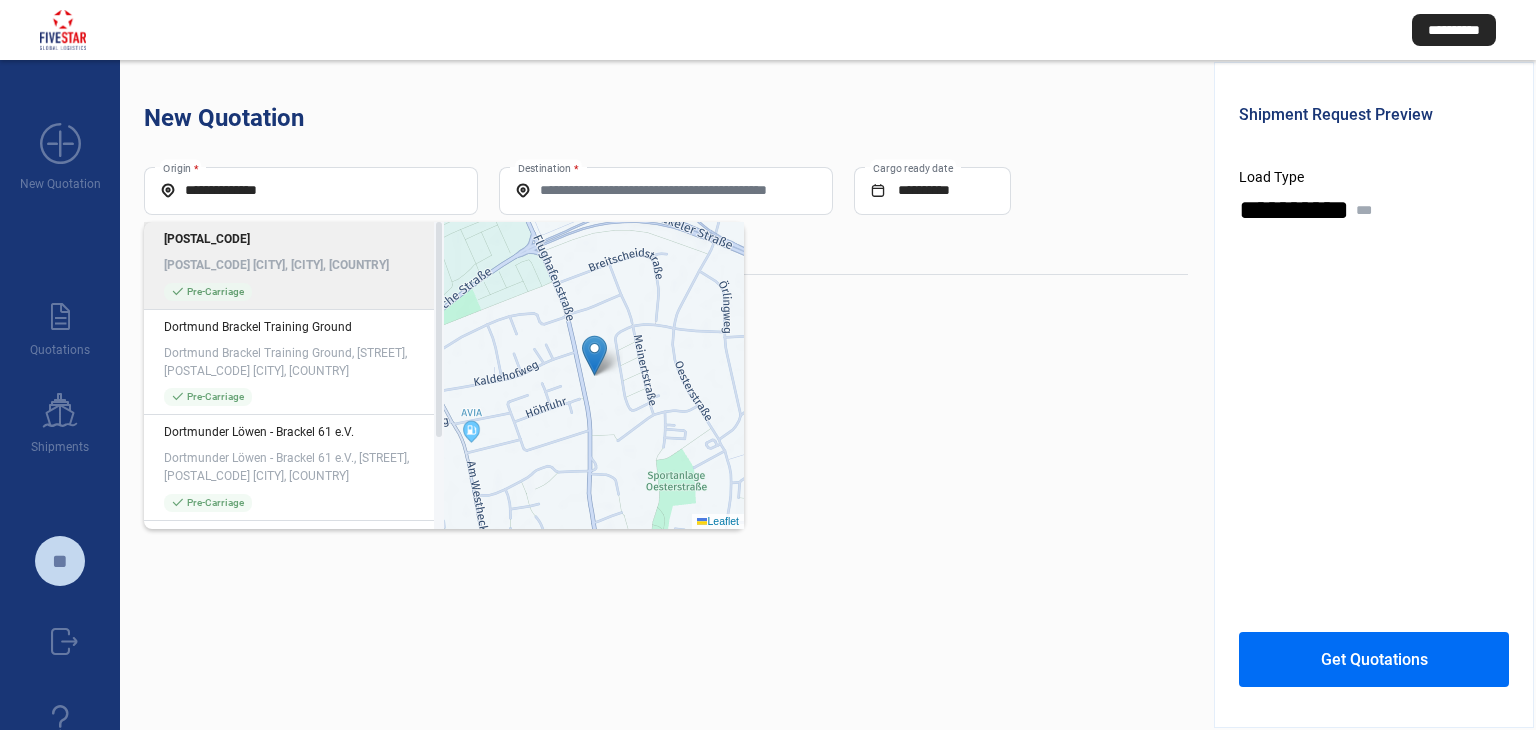 click on "[POSTAL_CODE] [CITY], [CITY], [COUNTRY]" 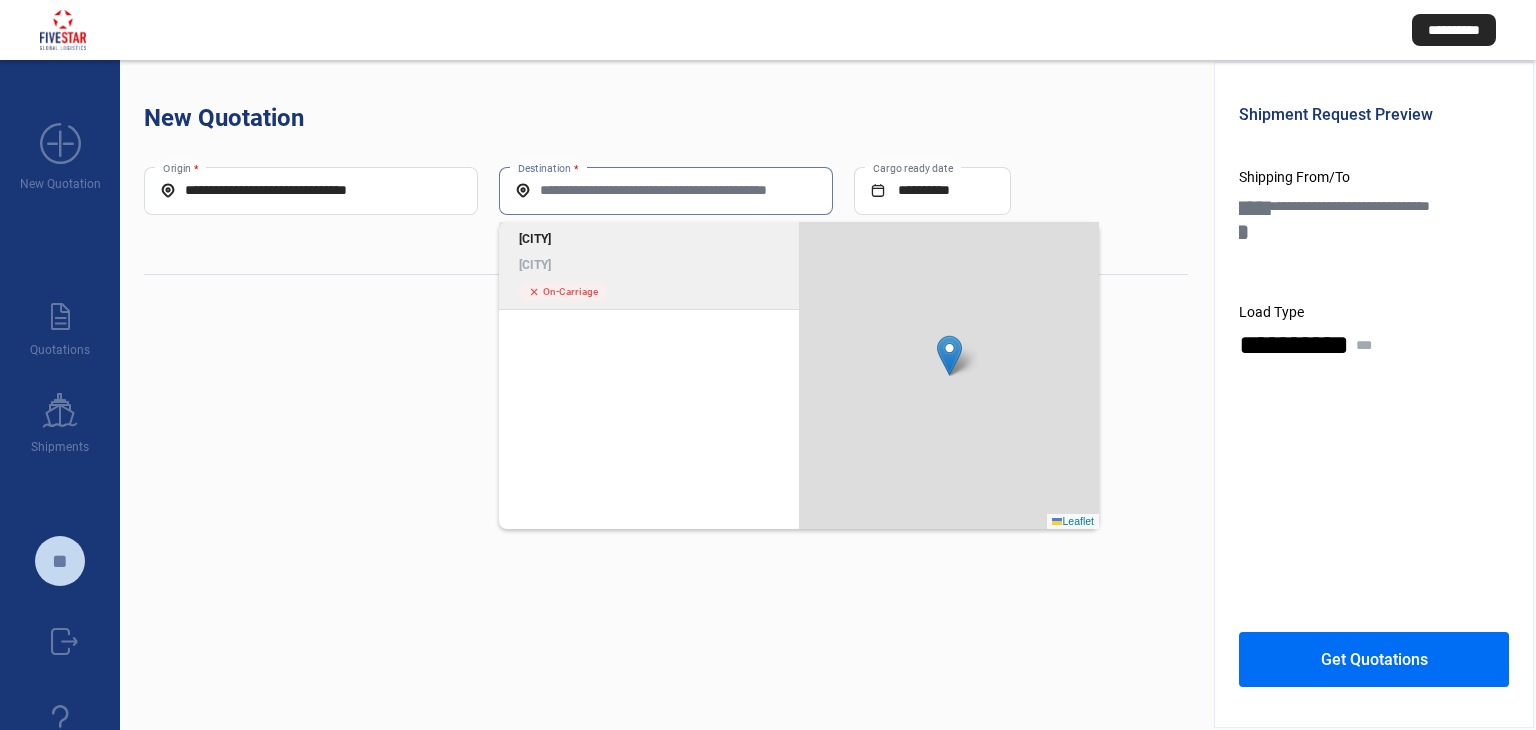 click on "Destination *" at bounding box center (666, 190) 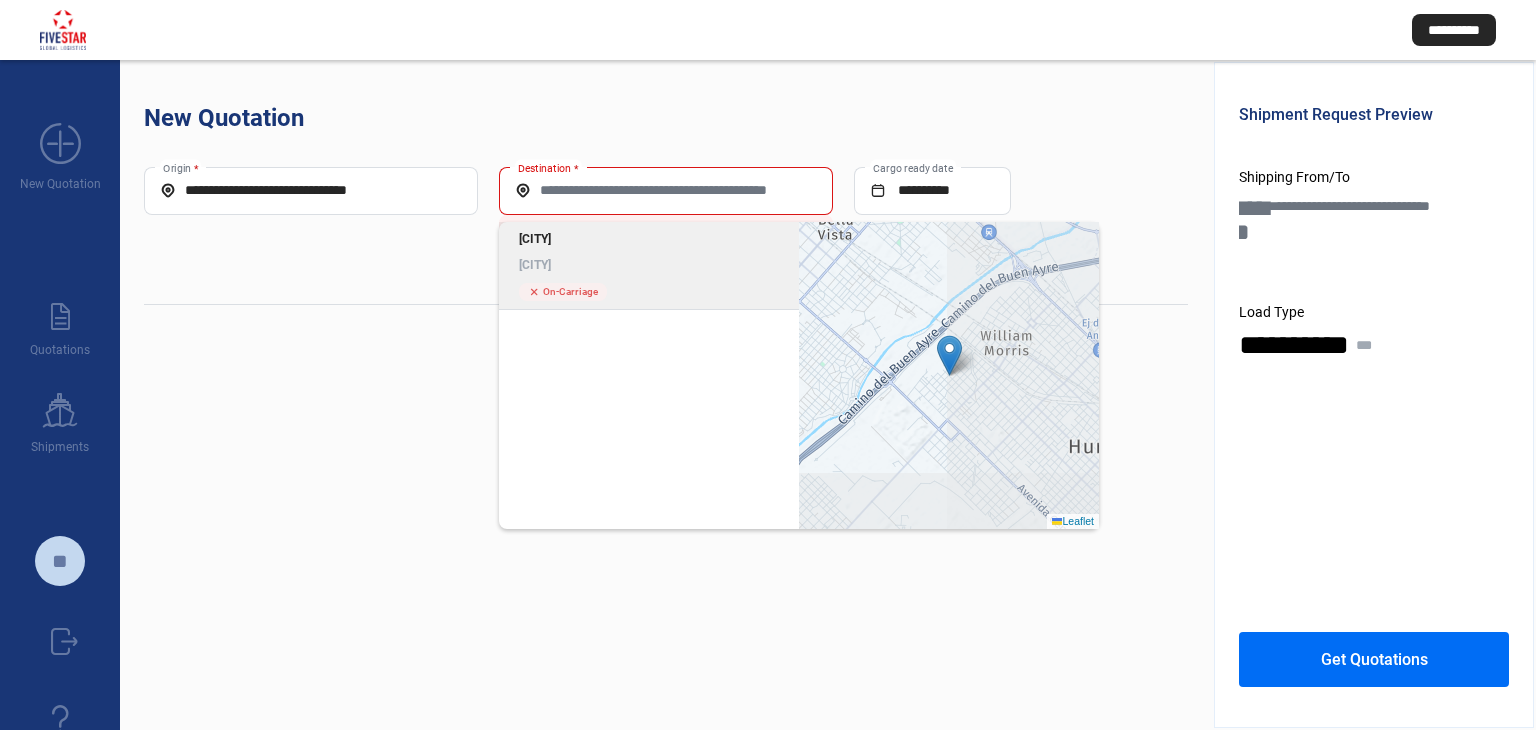 click on "[CITY]" 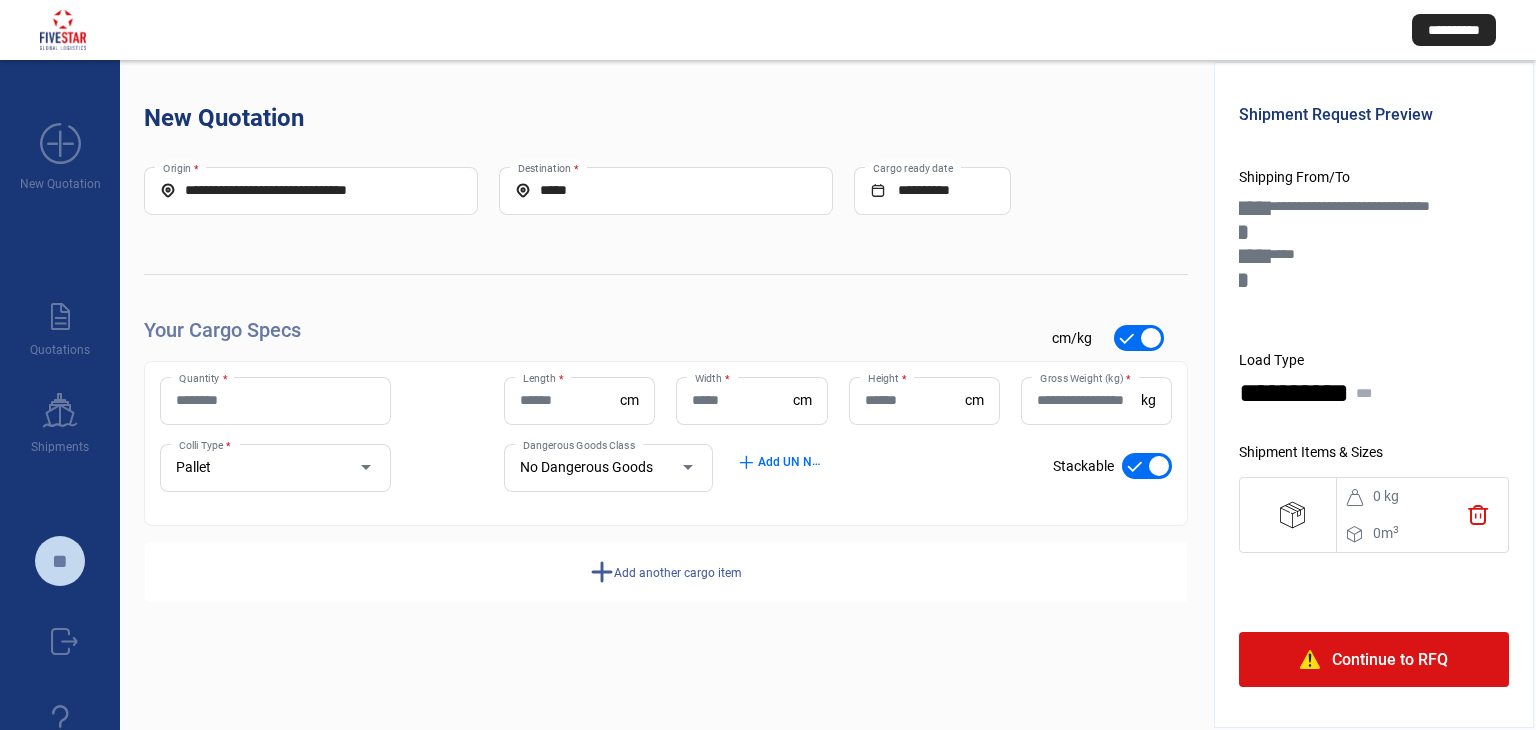 click on "Quantity *" at bounding box center [275, 400] 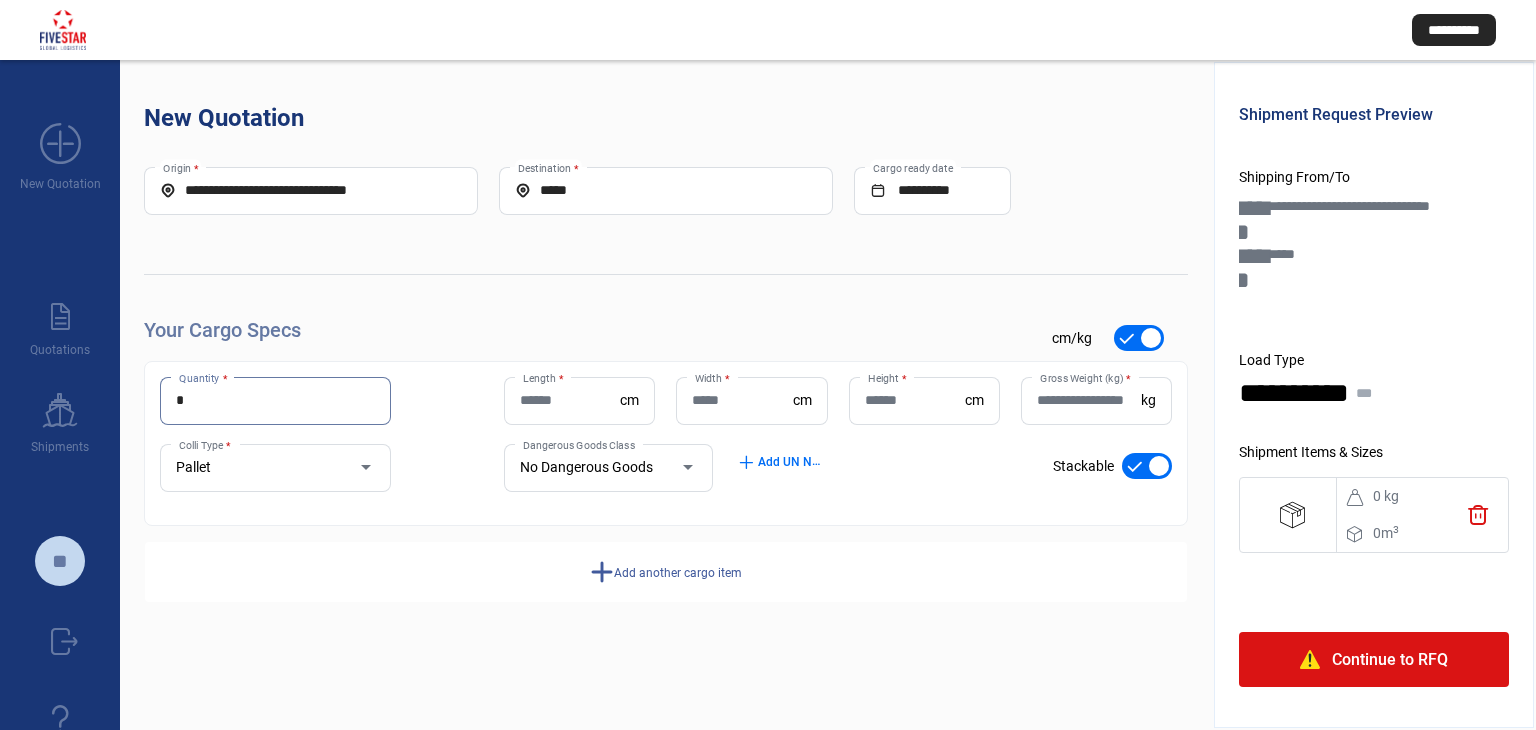 type on "*" 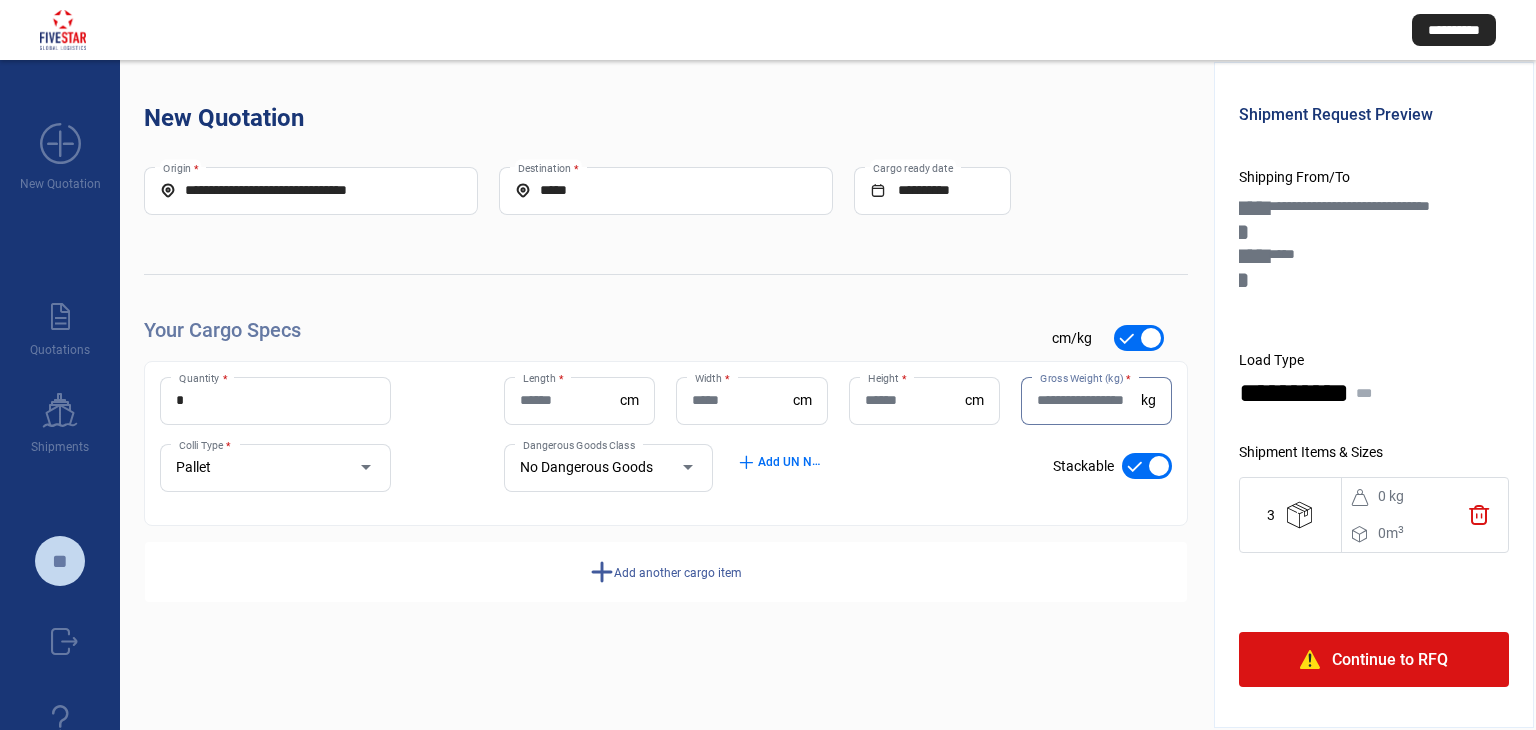 click on "Gross Weight (kg)  *" at bounding box center (1089, 400) 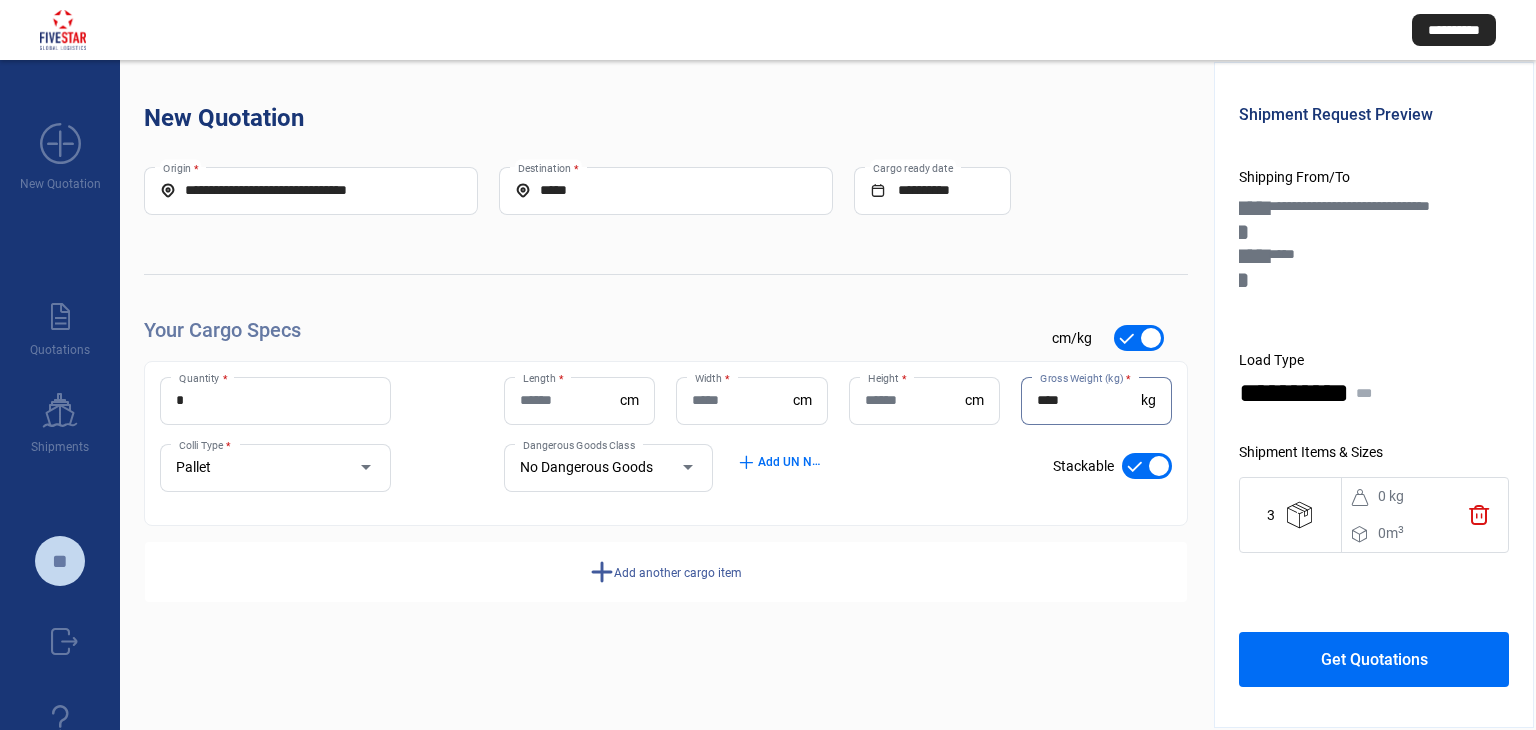 type on "****" 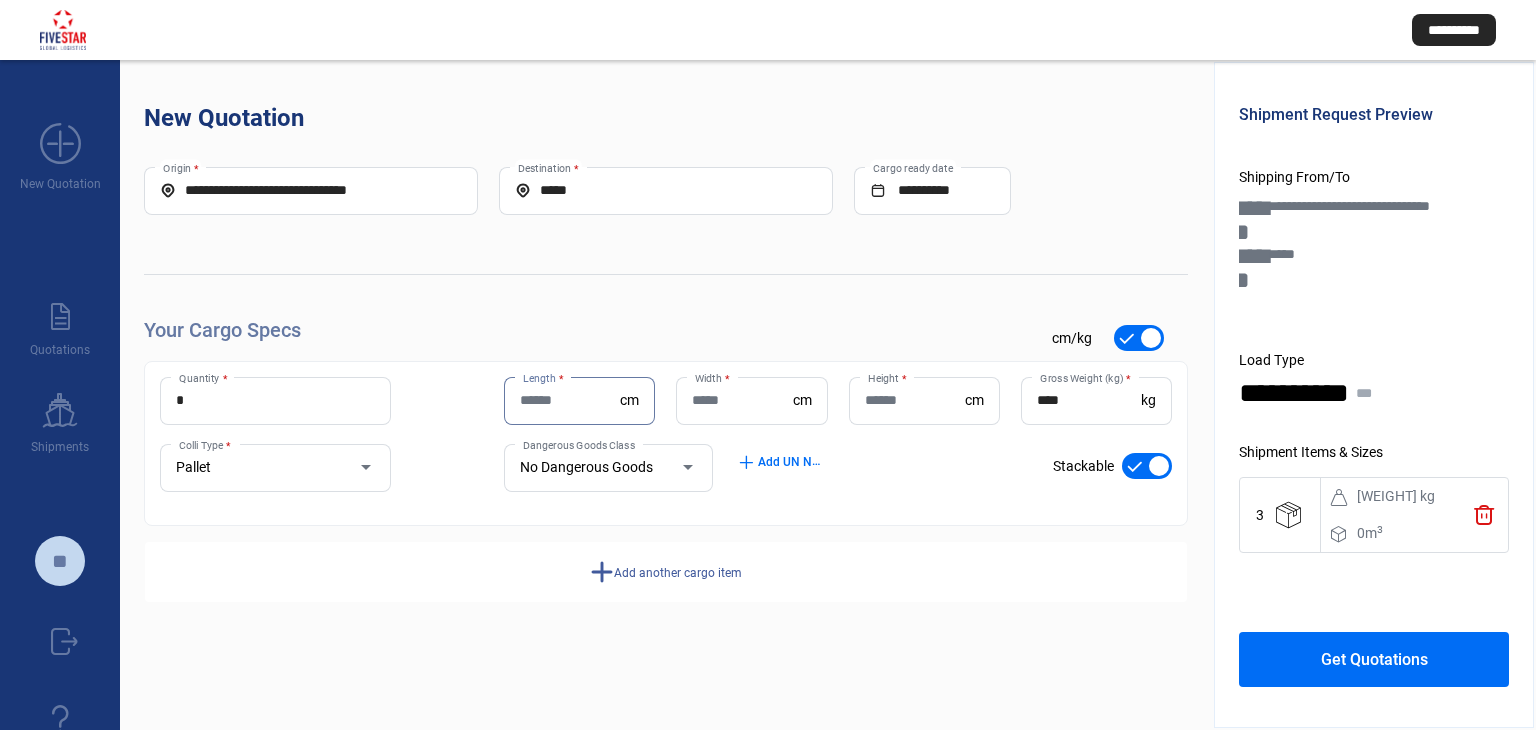 click on "Length  *" at bounding box center (570, 400) 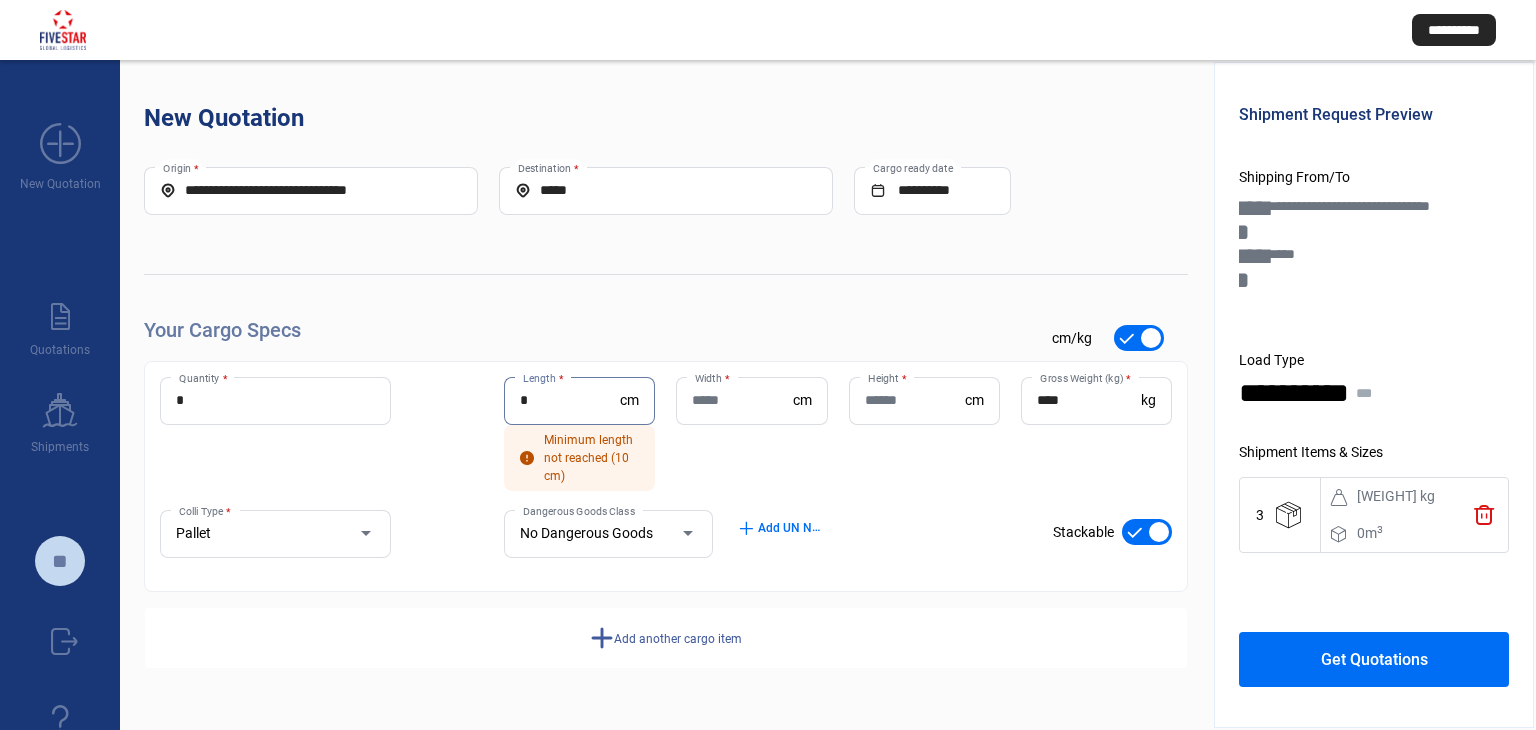 type on "*" 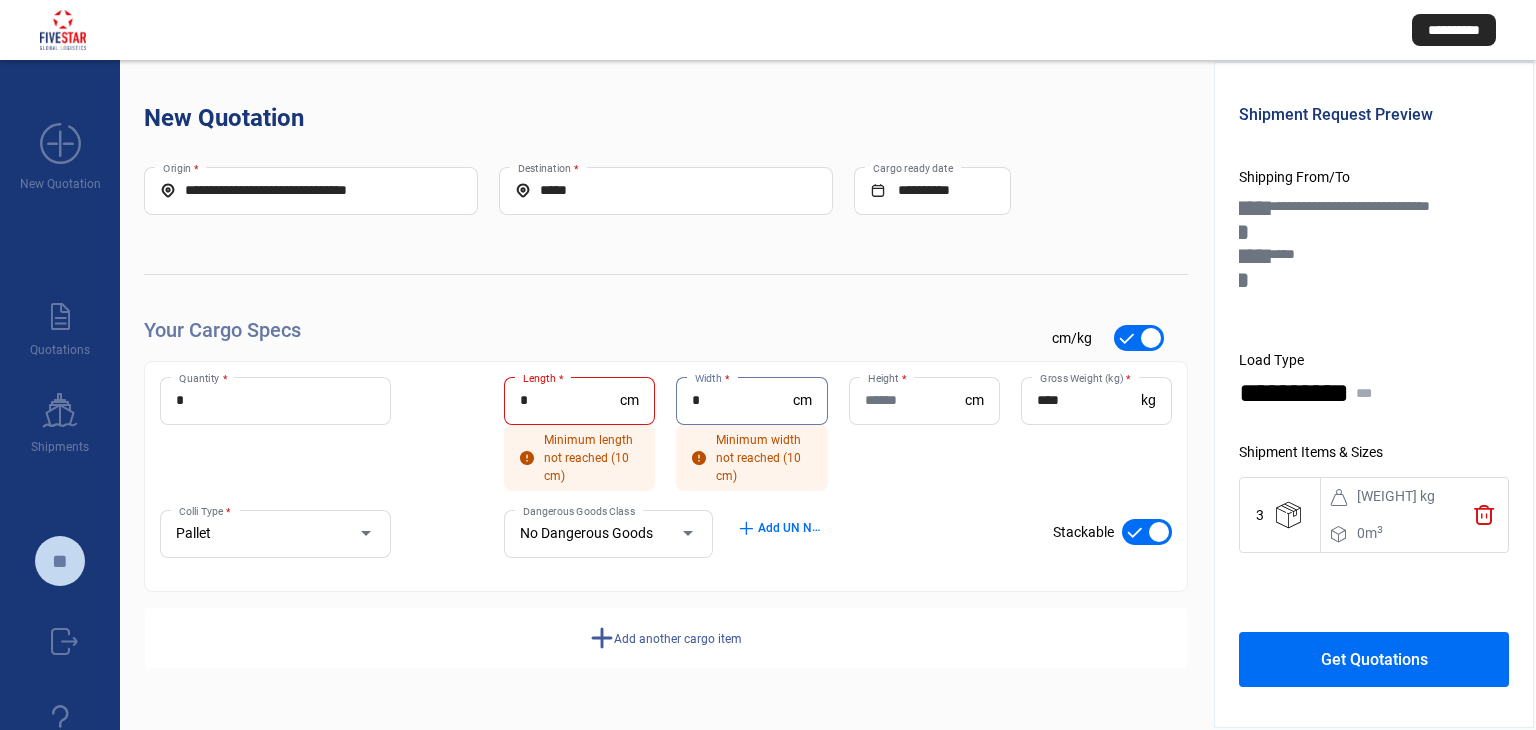 type on "*" 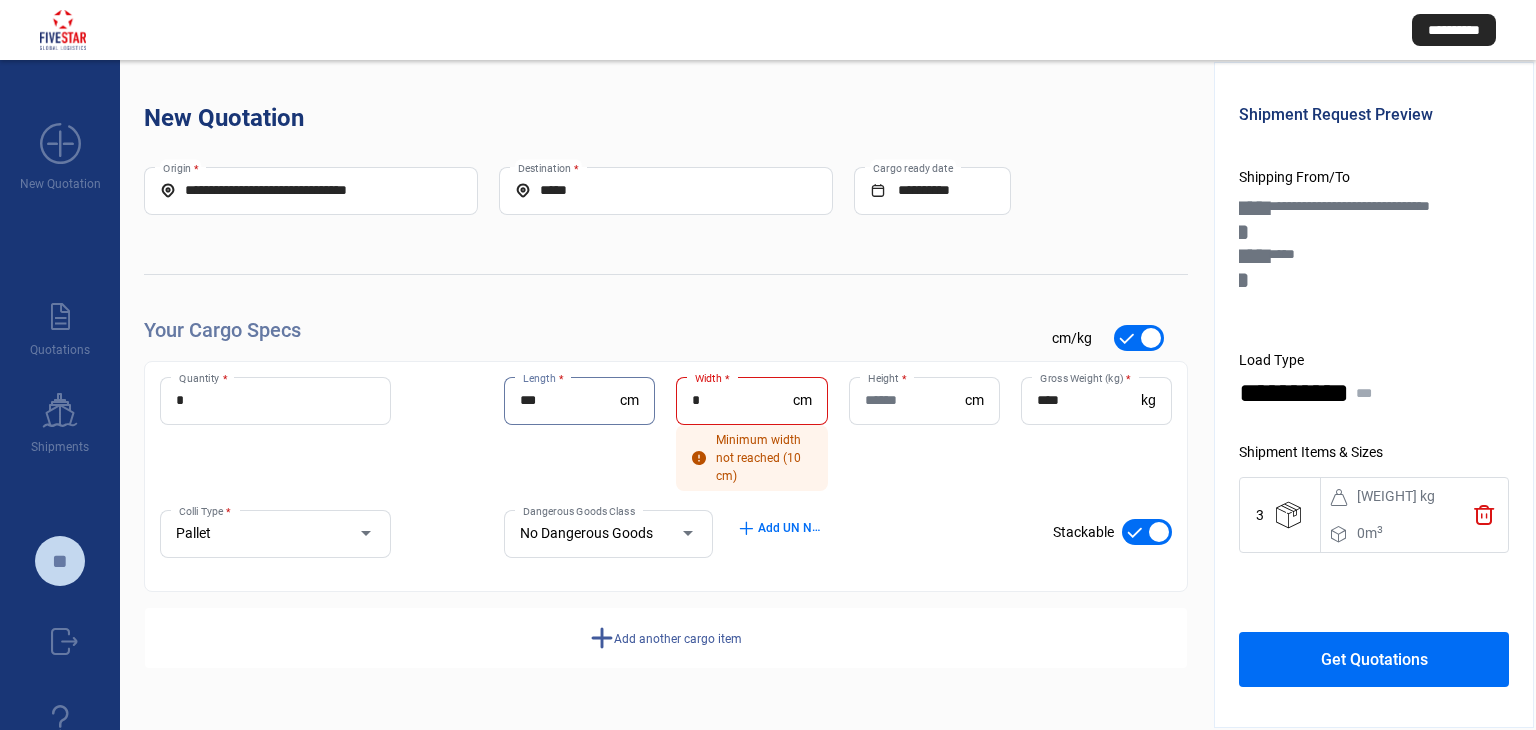 type on "***" 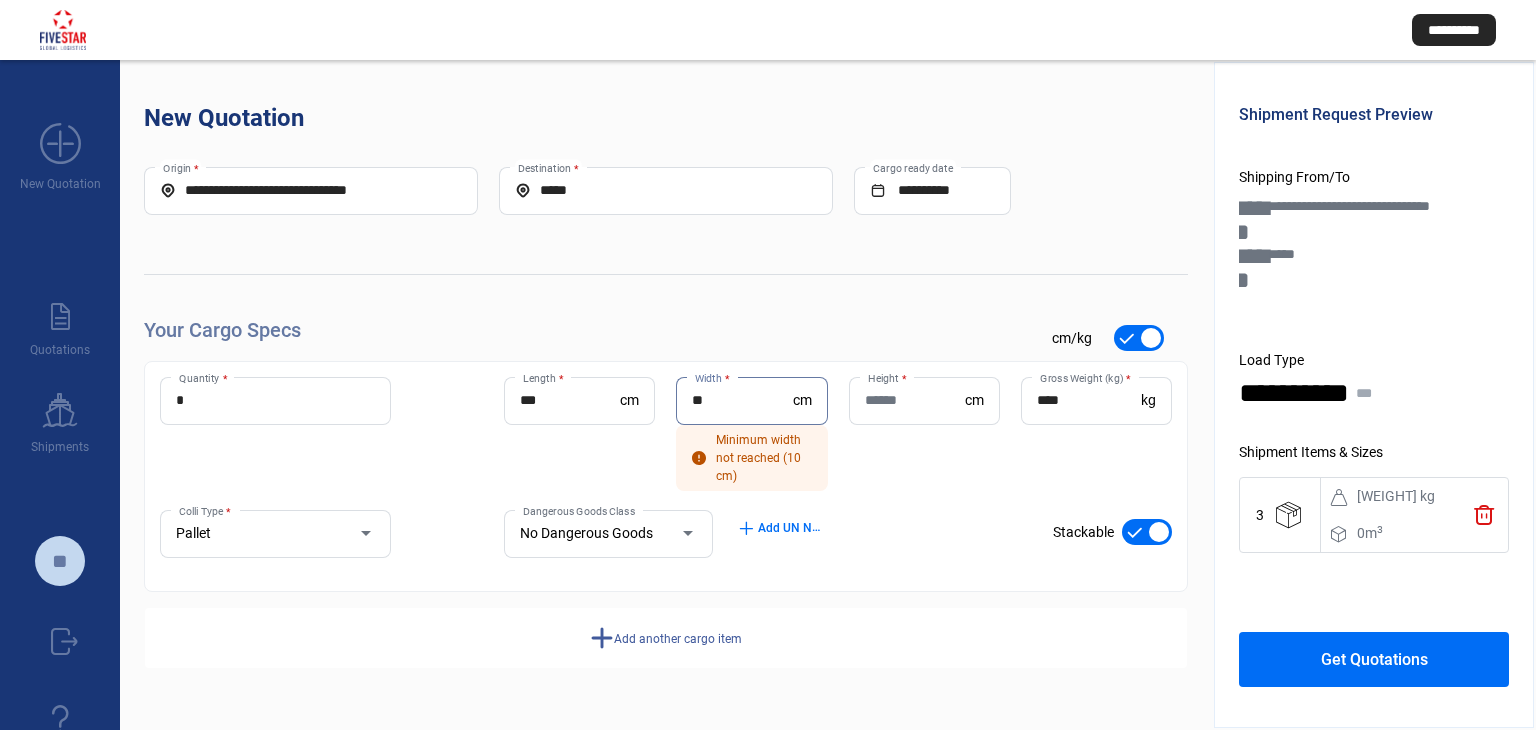 type on "*" 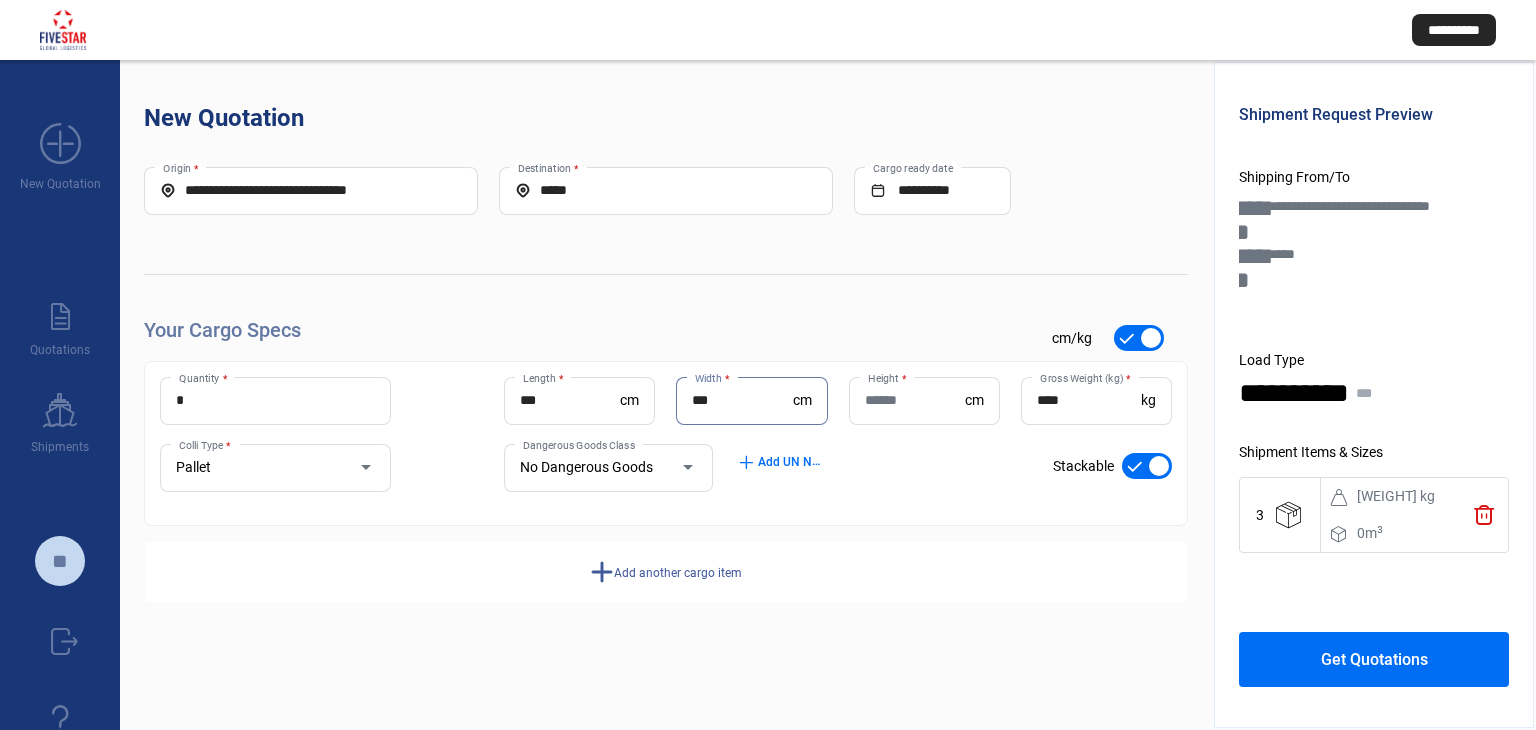 type on "***" 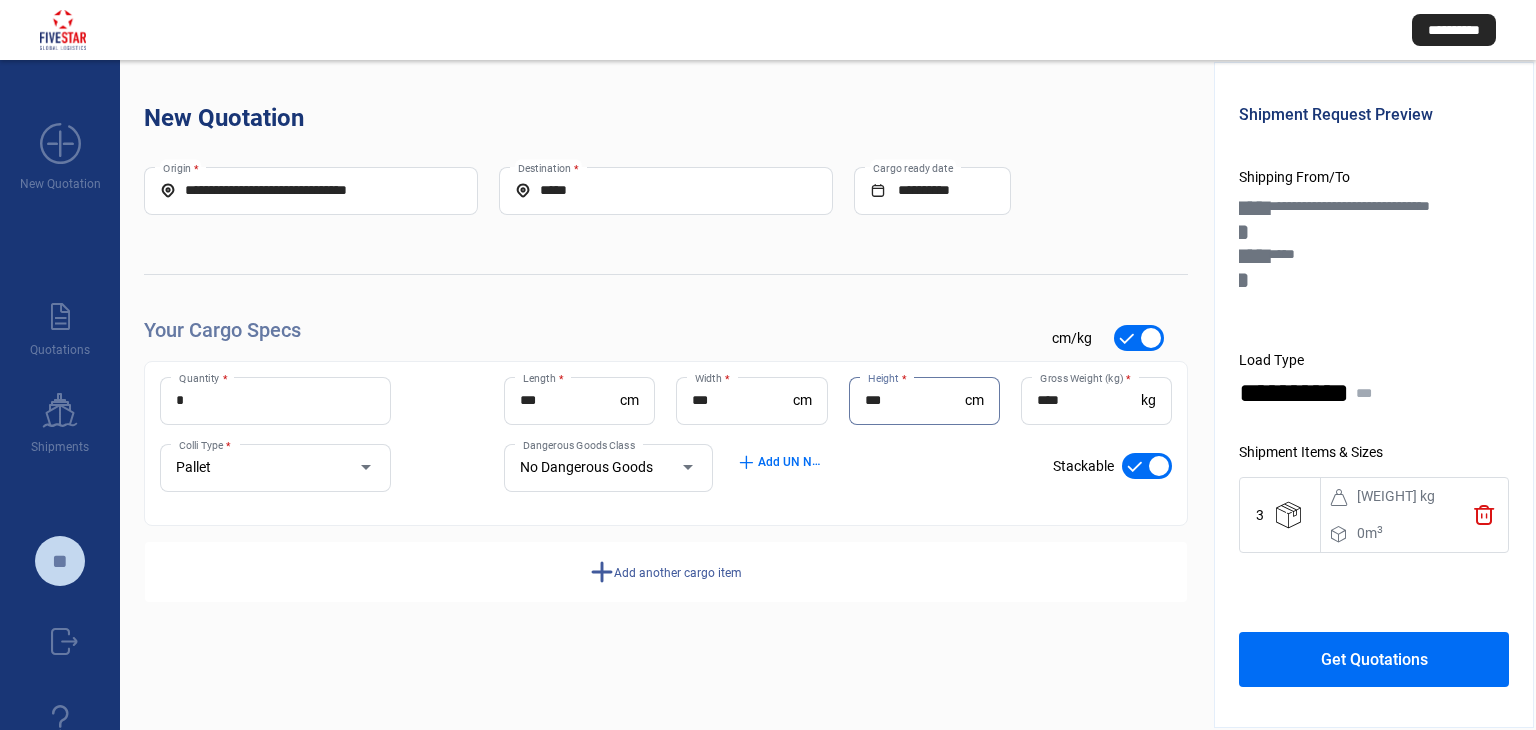 type on "***" 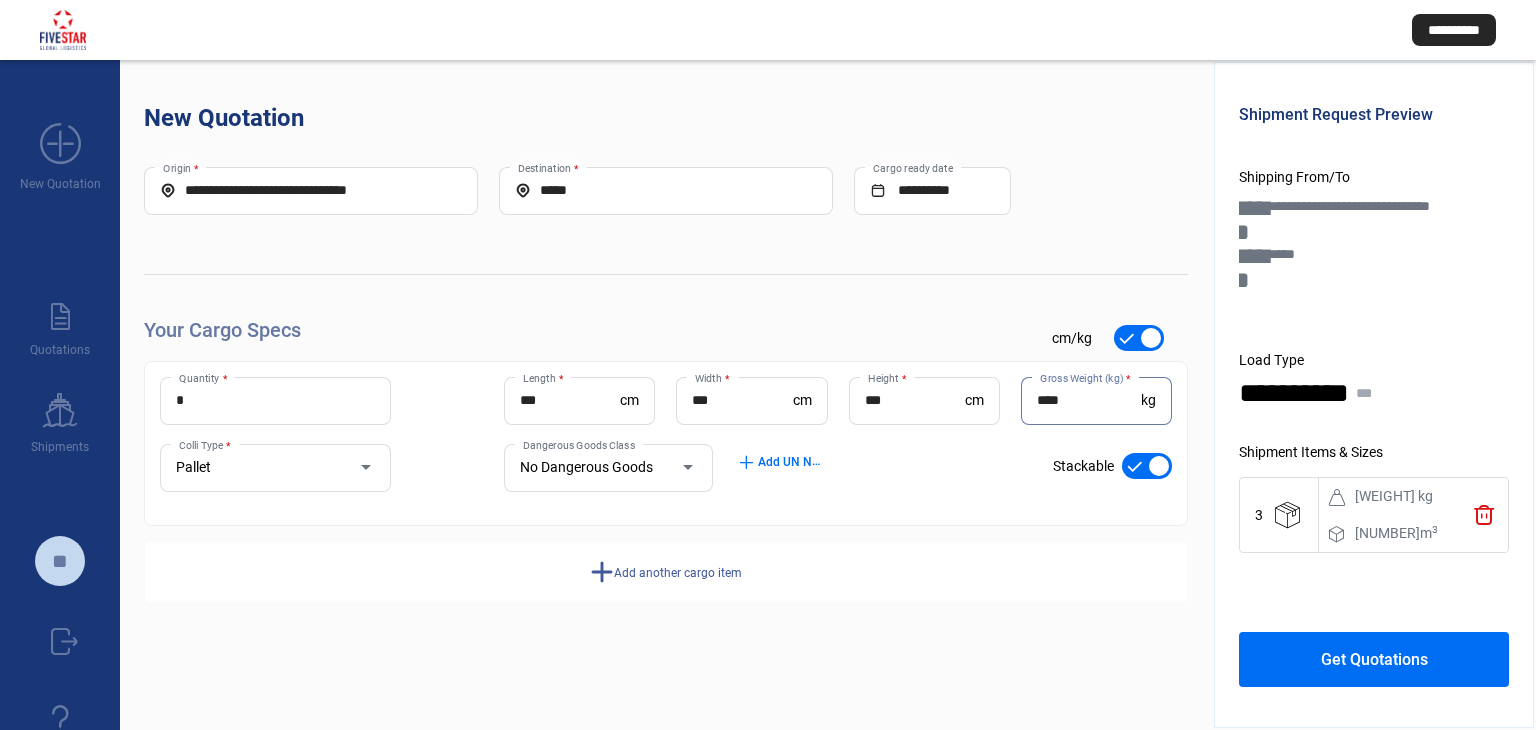 click on "****" at bounding box center (1089, 400) 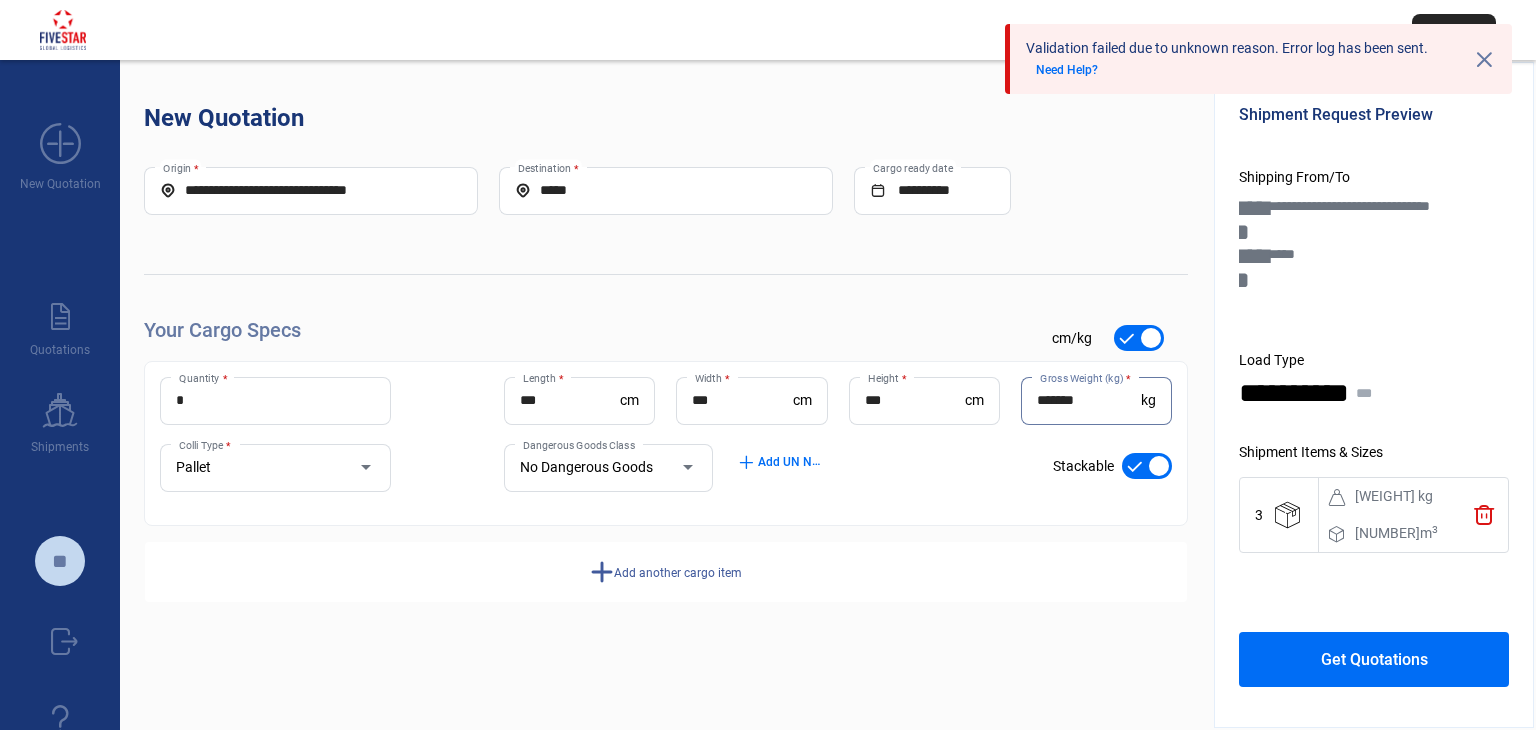 type on "*******" 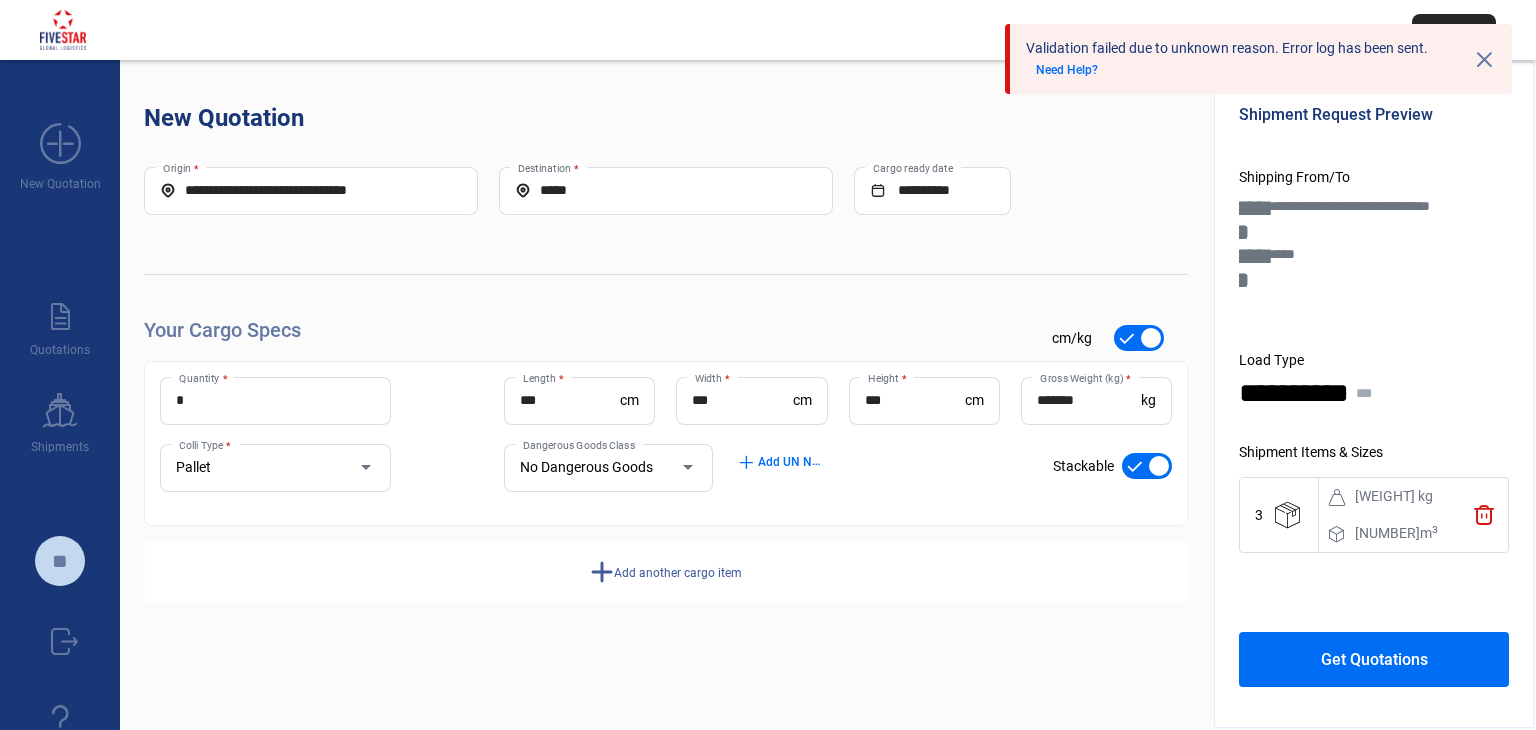click on "**********" 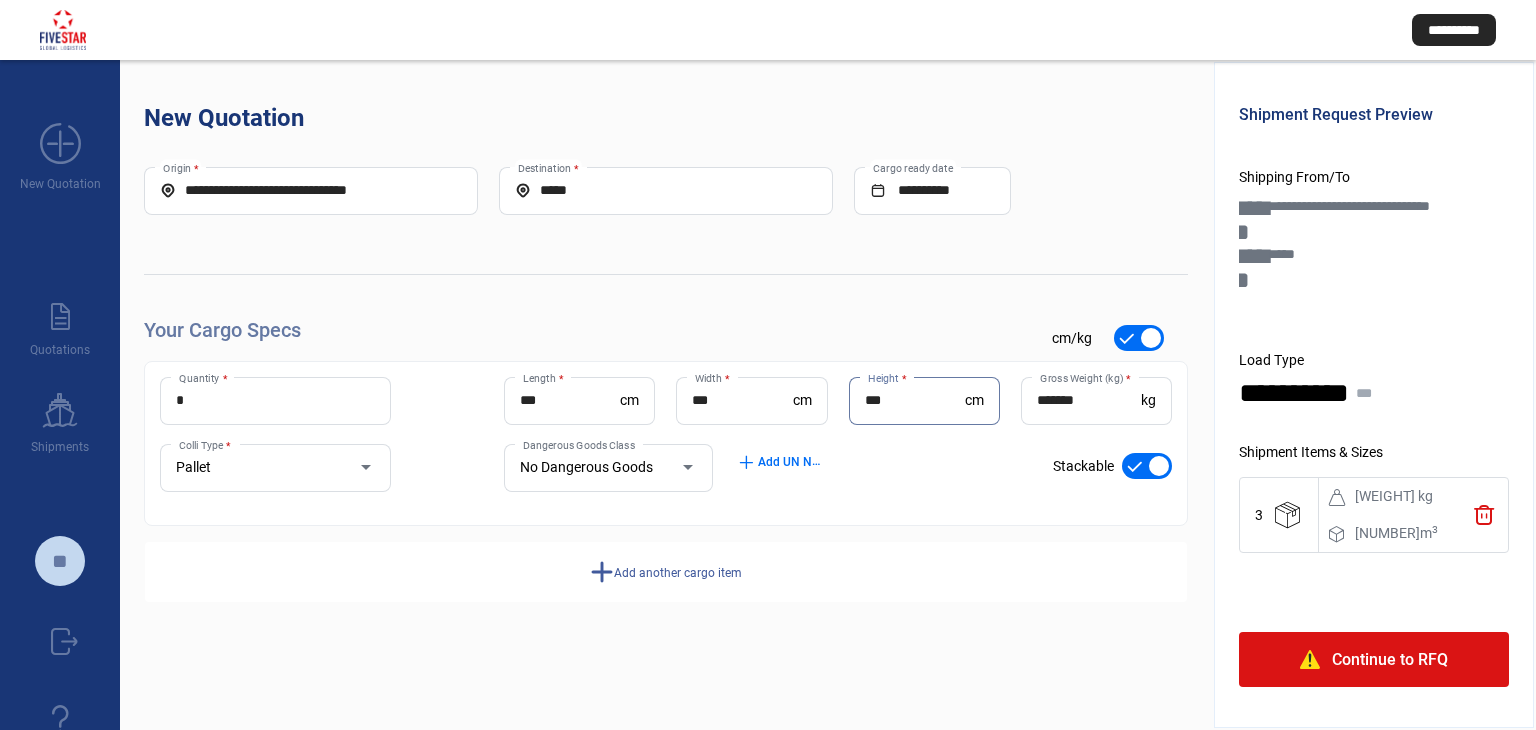 click on "***" at bounding box center [915, 400] 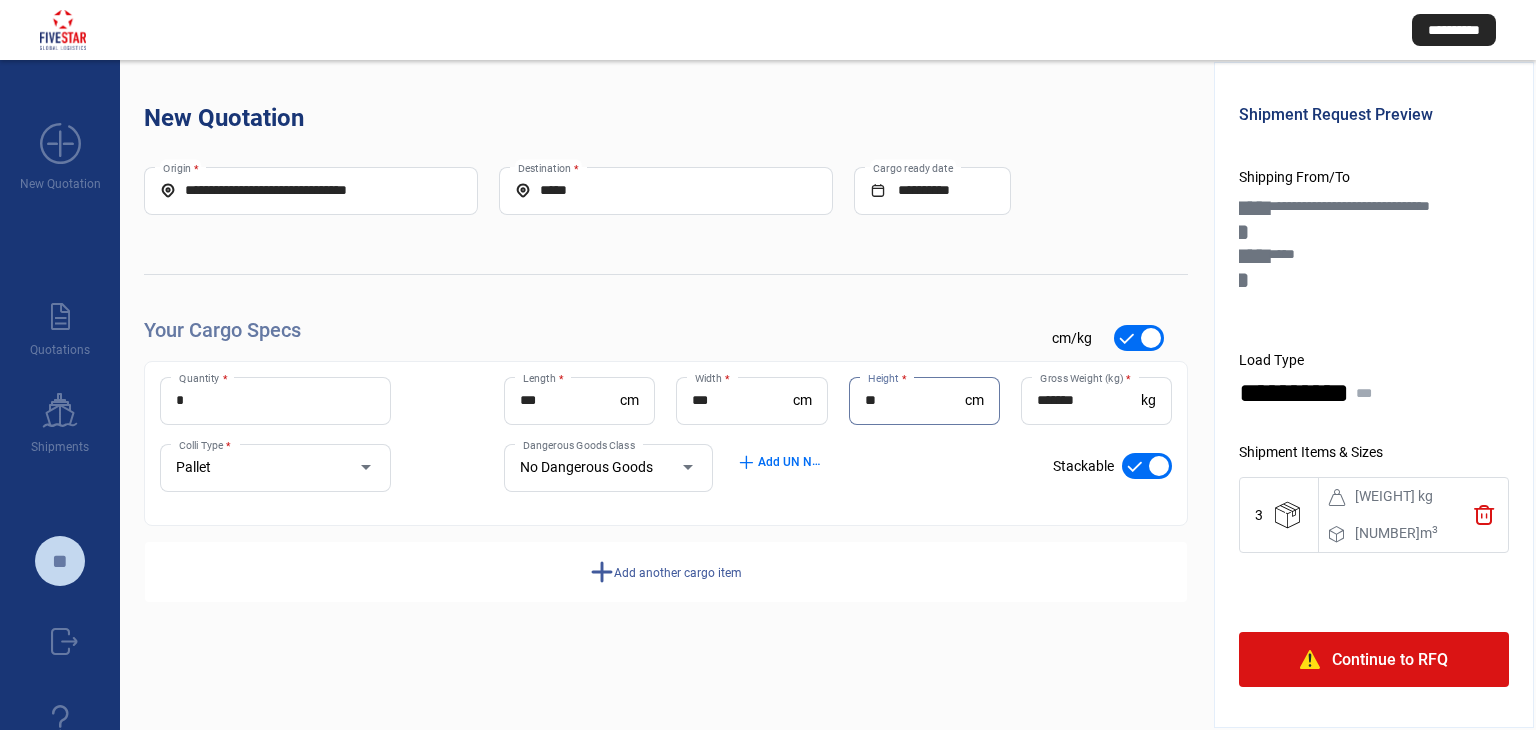 click on "**" at bounding box center [915, 400] 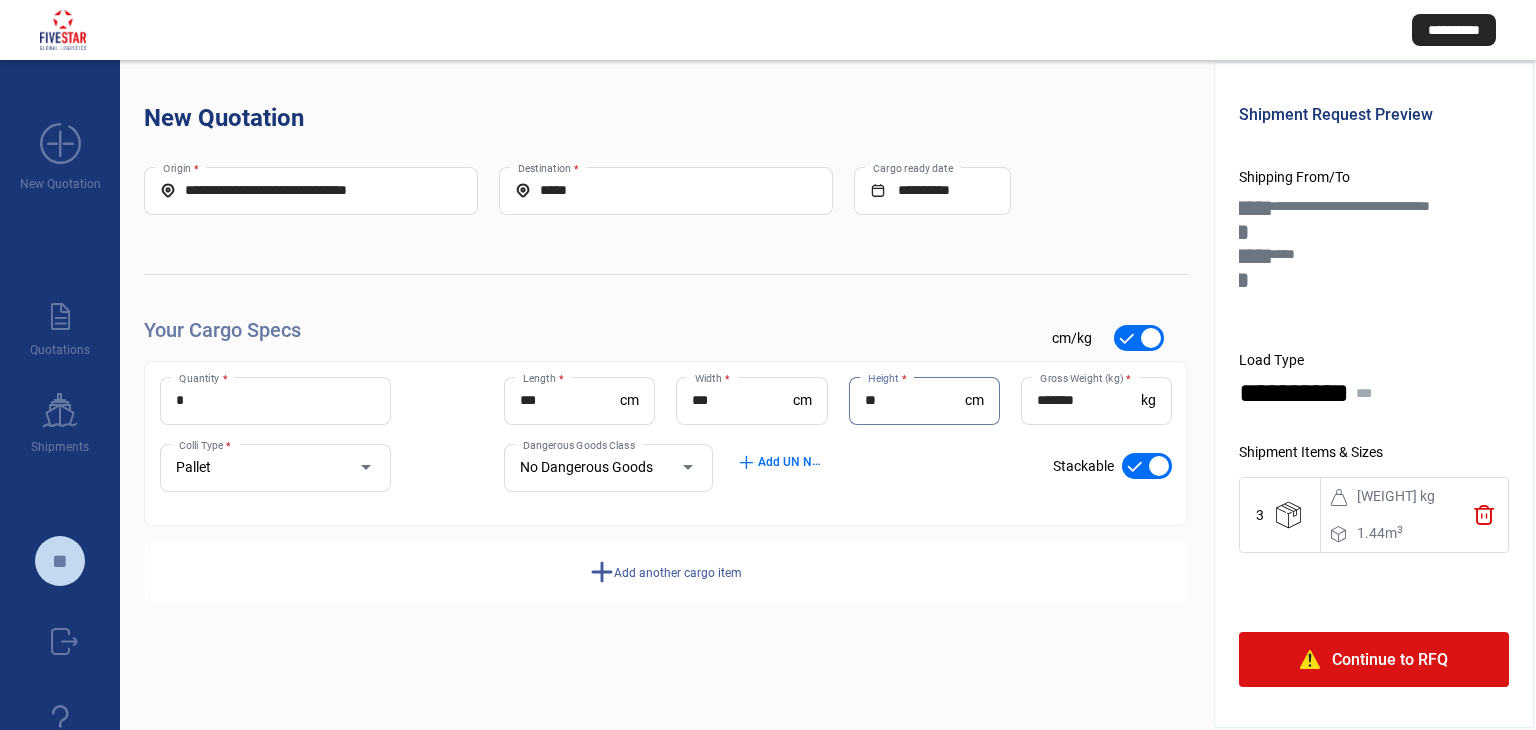 click on "***" at bounding box center [570, 400] 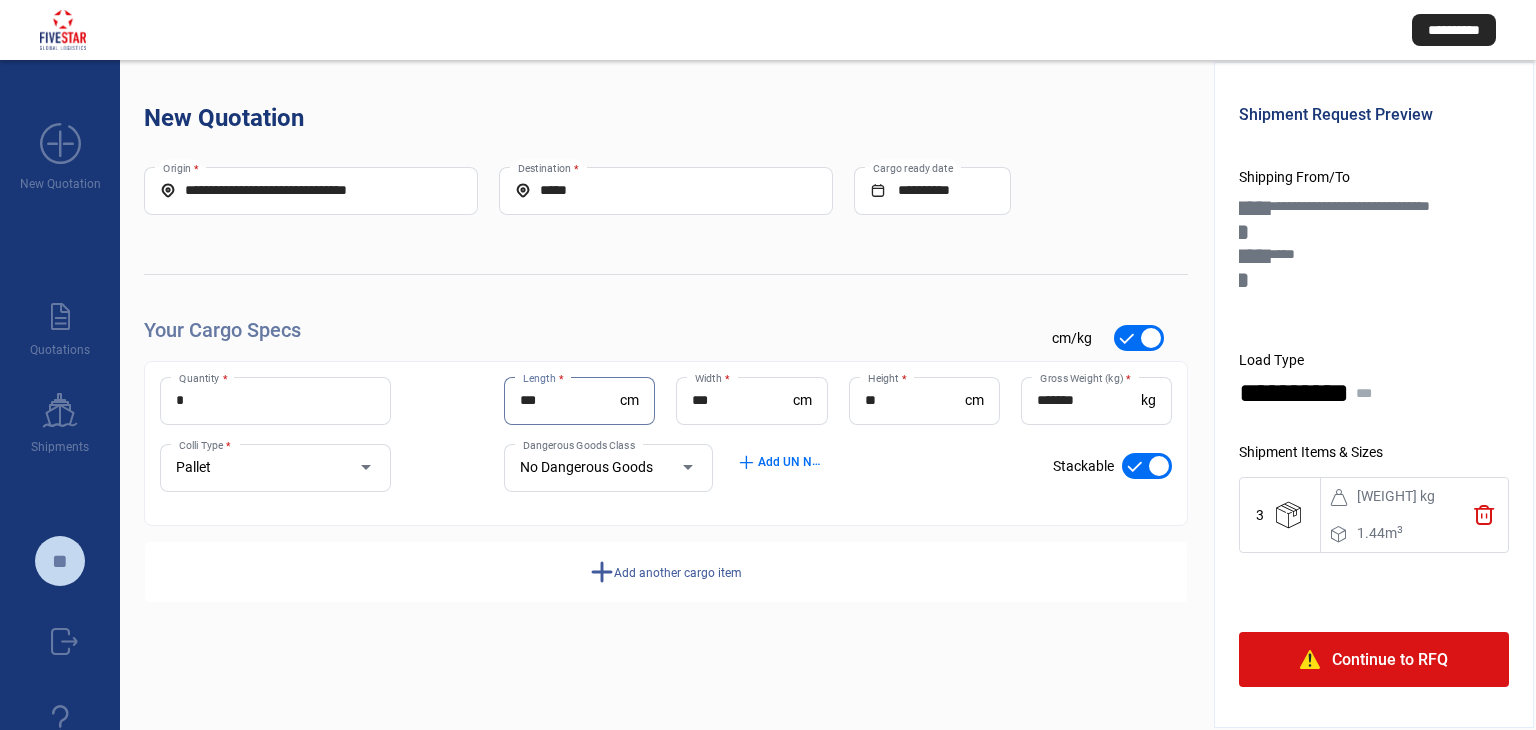 click on "***" at bounding box center [570, 400] 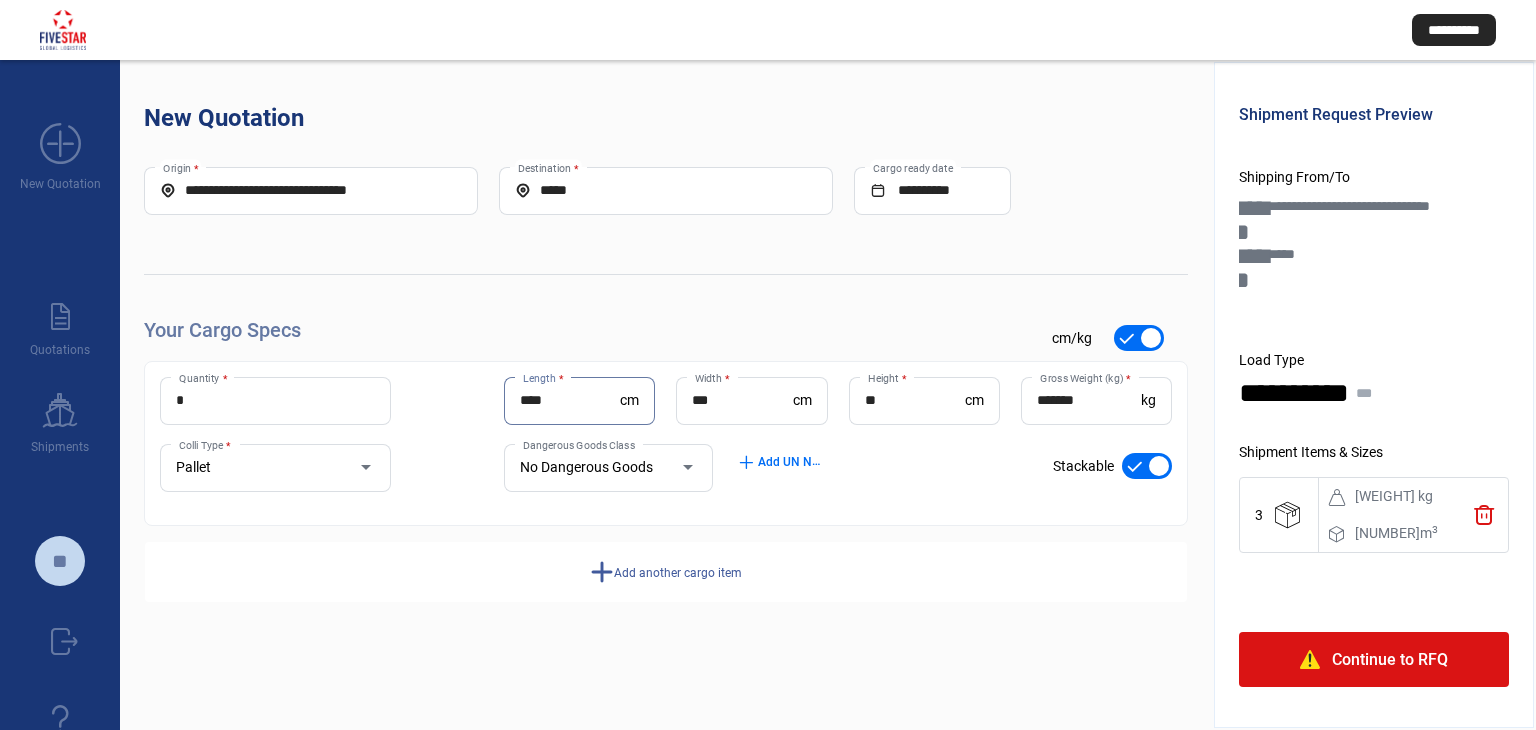 type on "****" 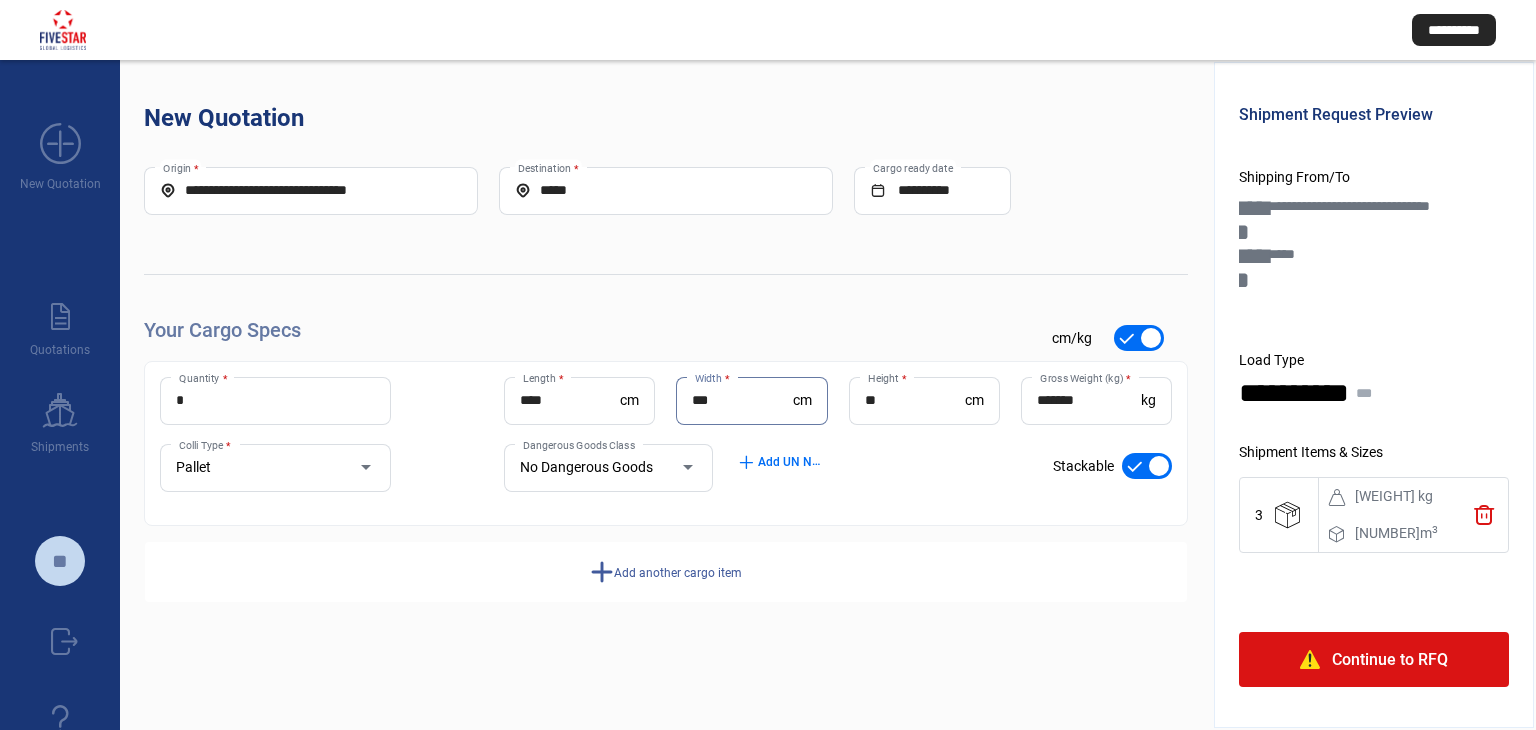 click on "***" at bounding box center [742, 400] 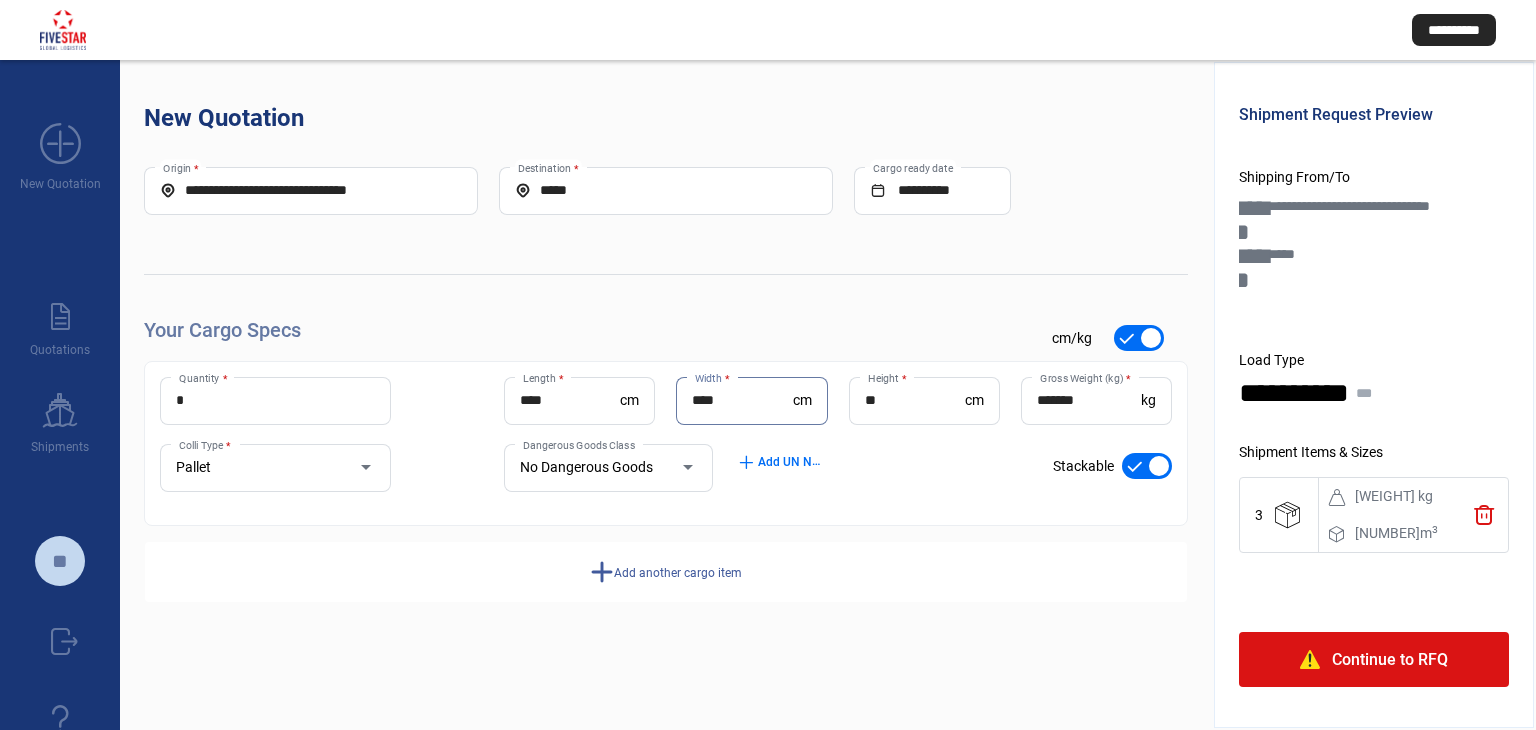 type on "****" 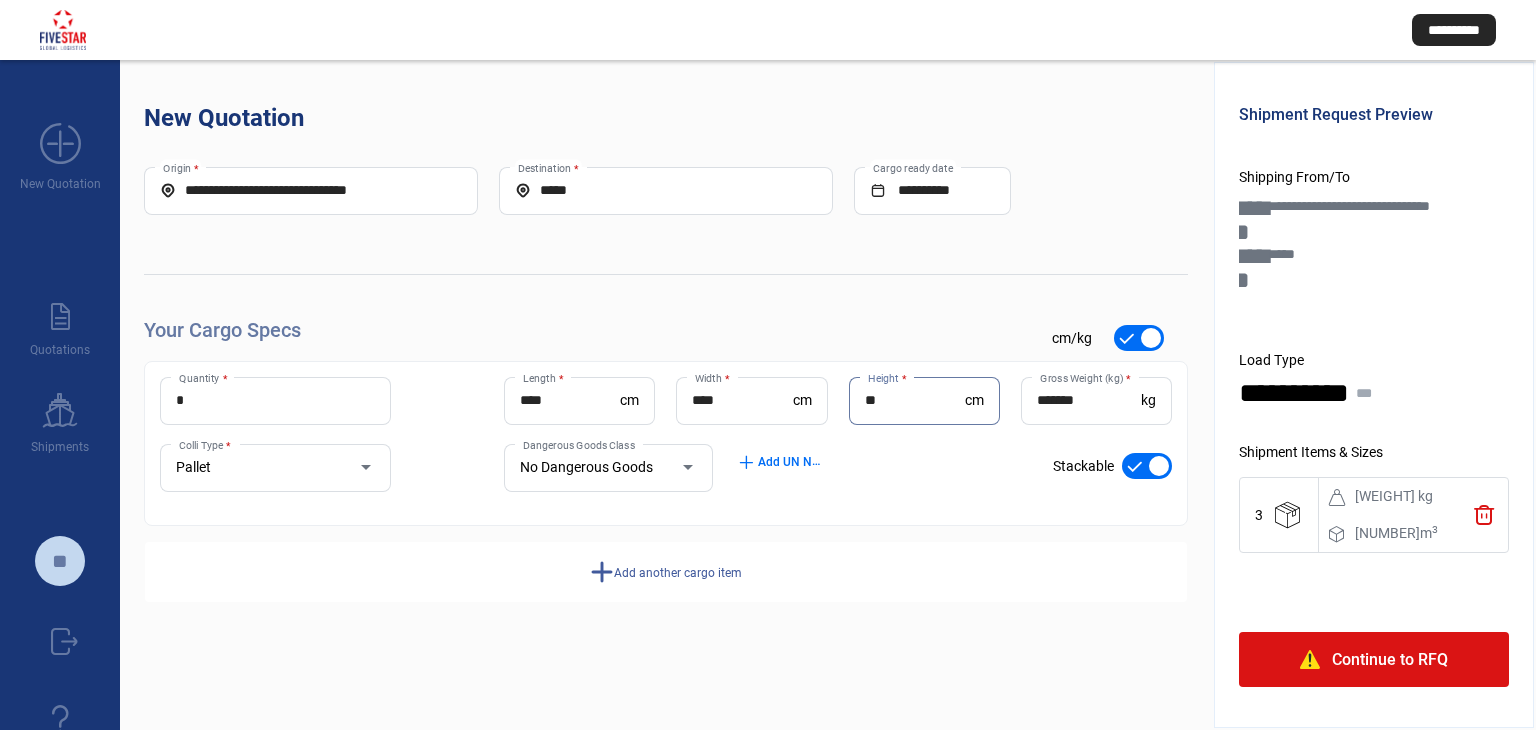 click on "**" at bounding box center (915, 400) 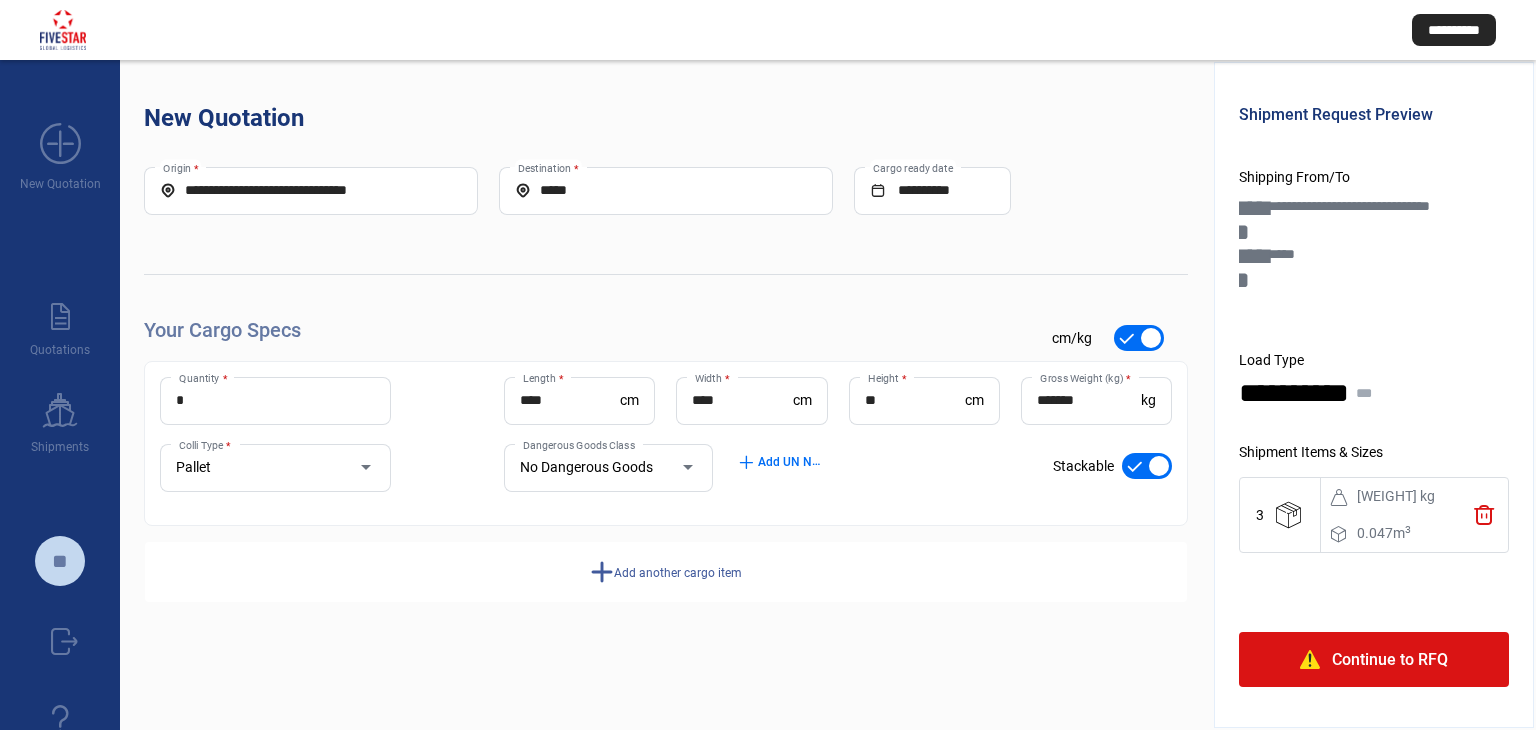 click on "add  Add UN Numbers" 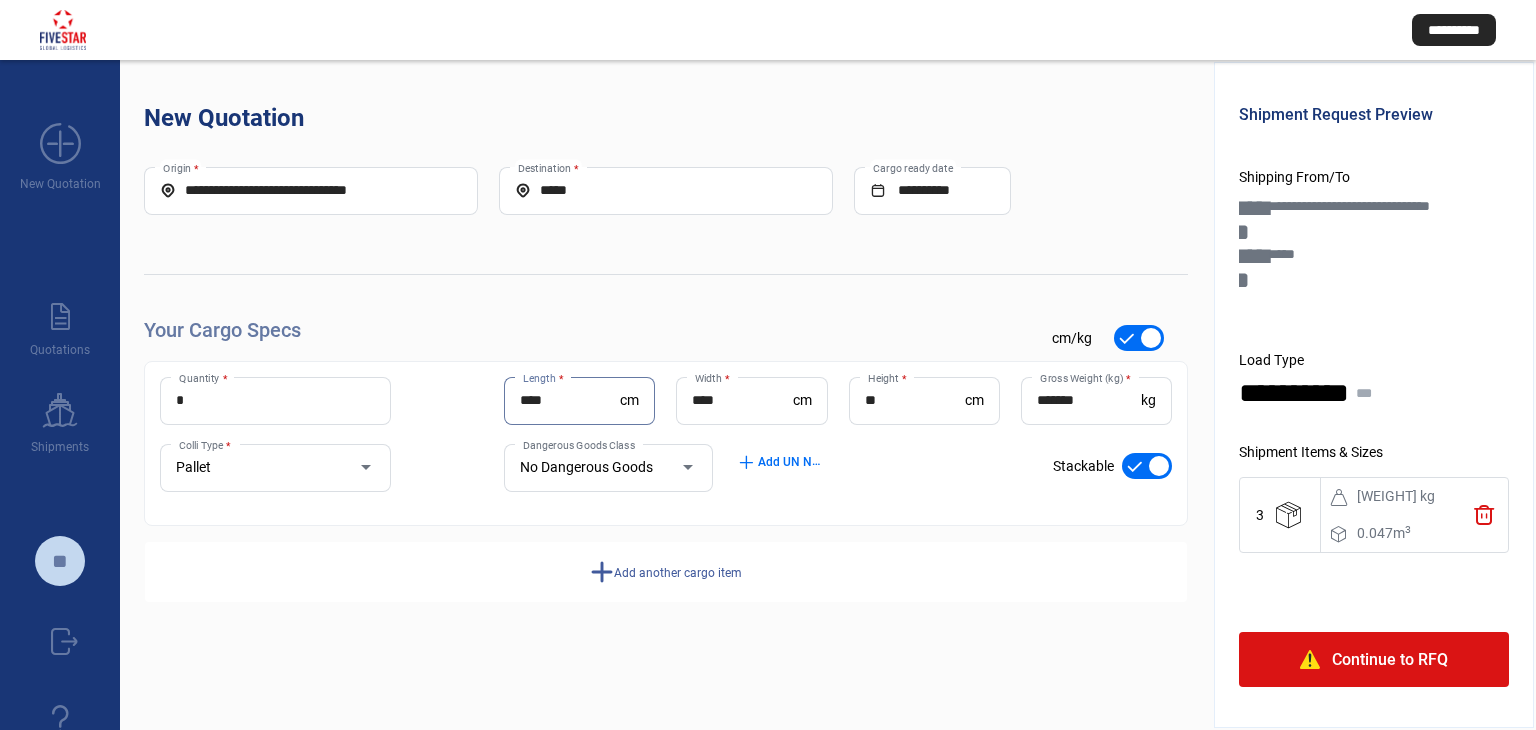 click on "****" at bounding box center (570, 400) 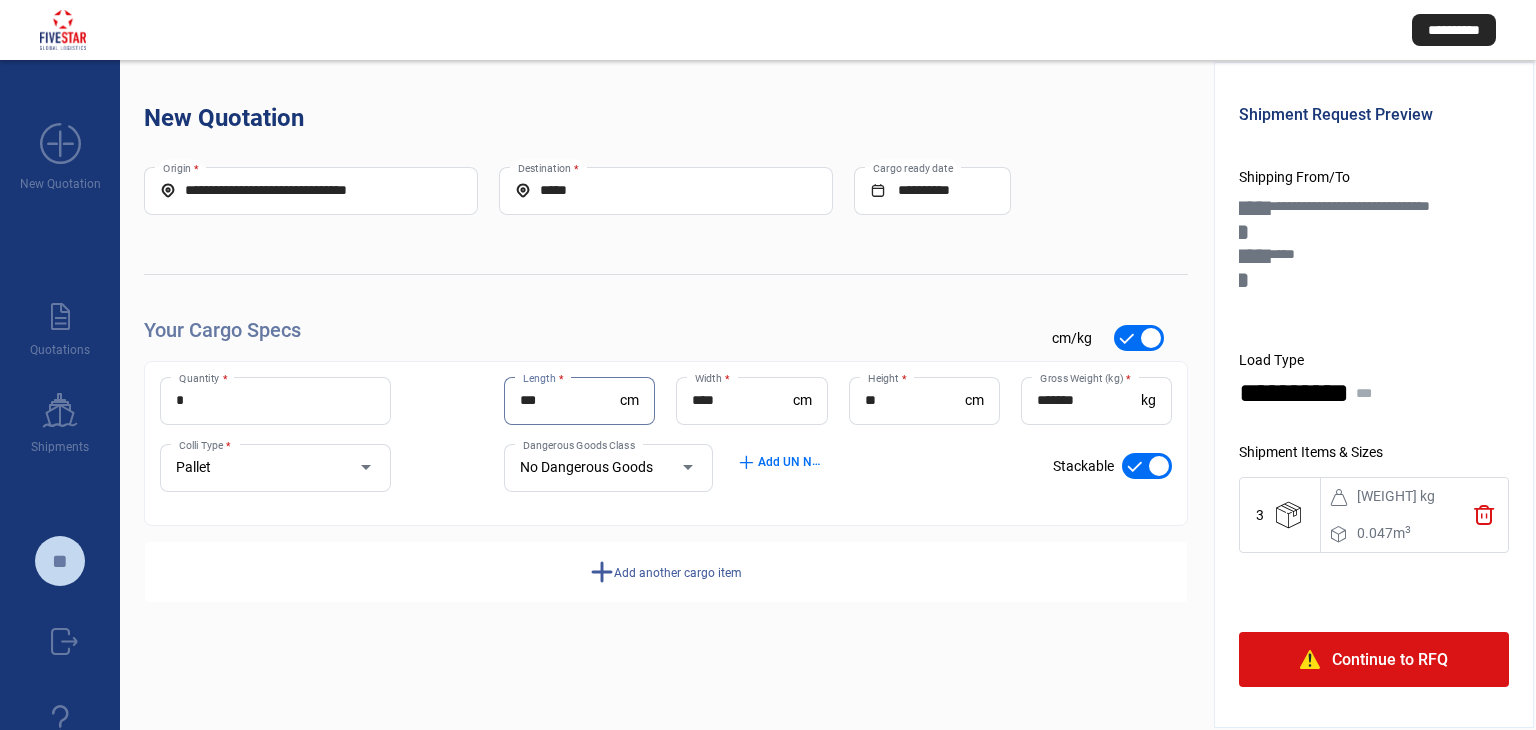 type on "***" 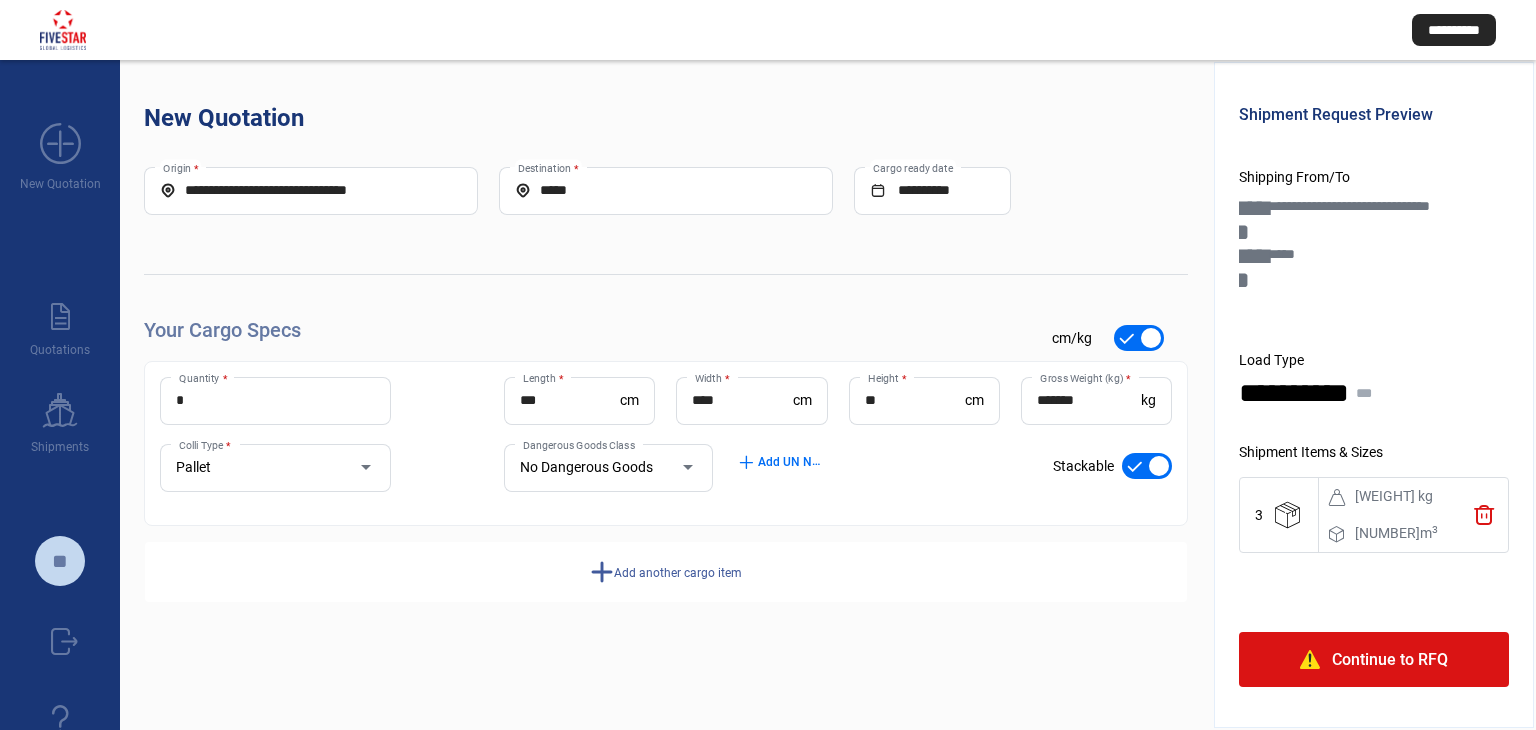 click on "****" at bounding box center [742, 400] 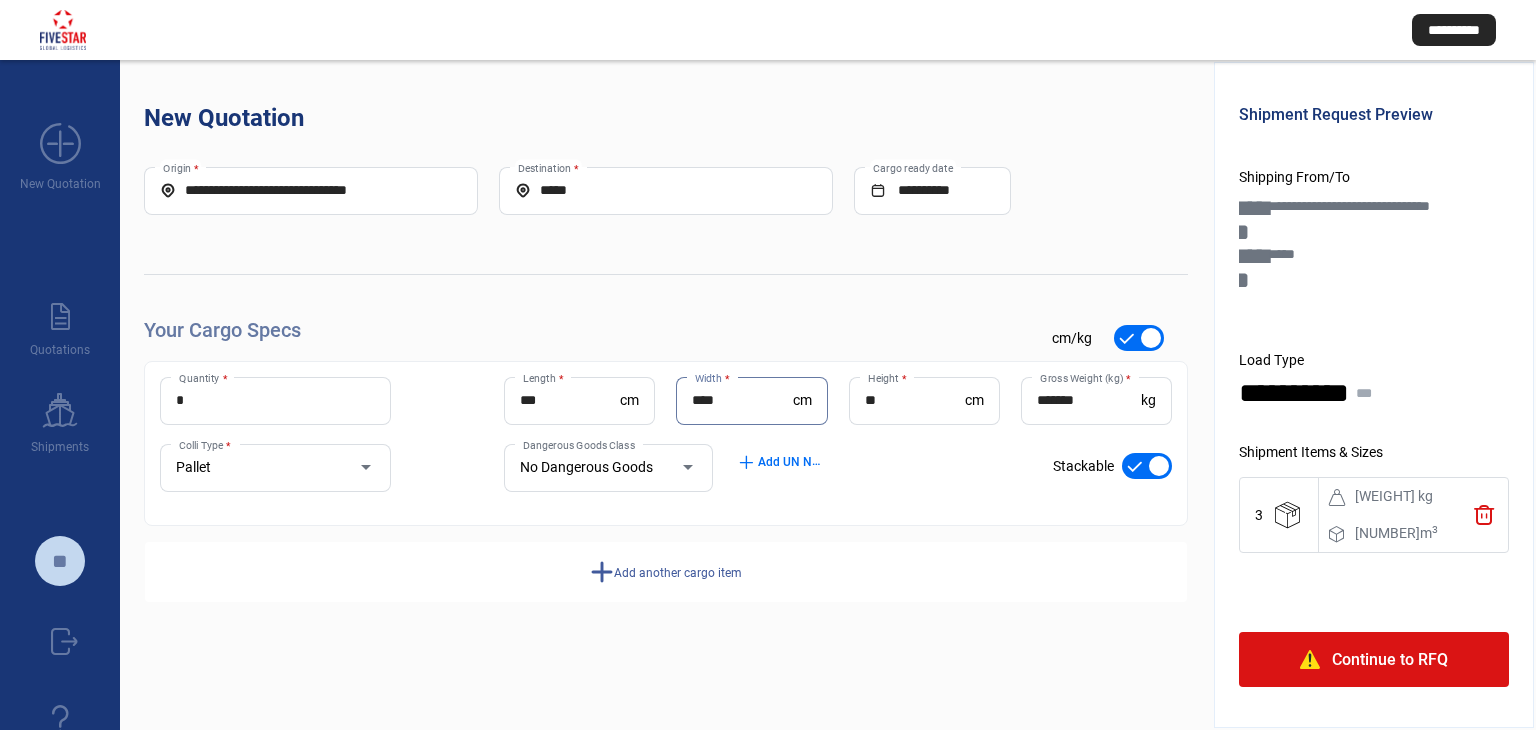 click on "****" at bounding box center (742, 400) 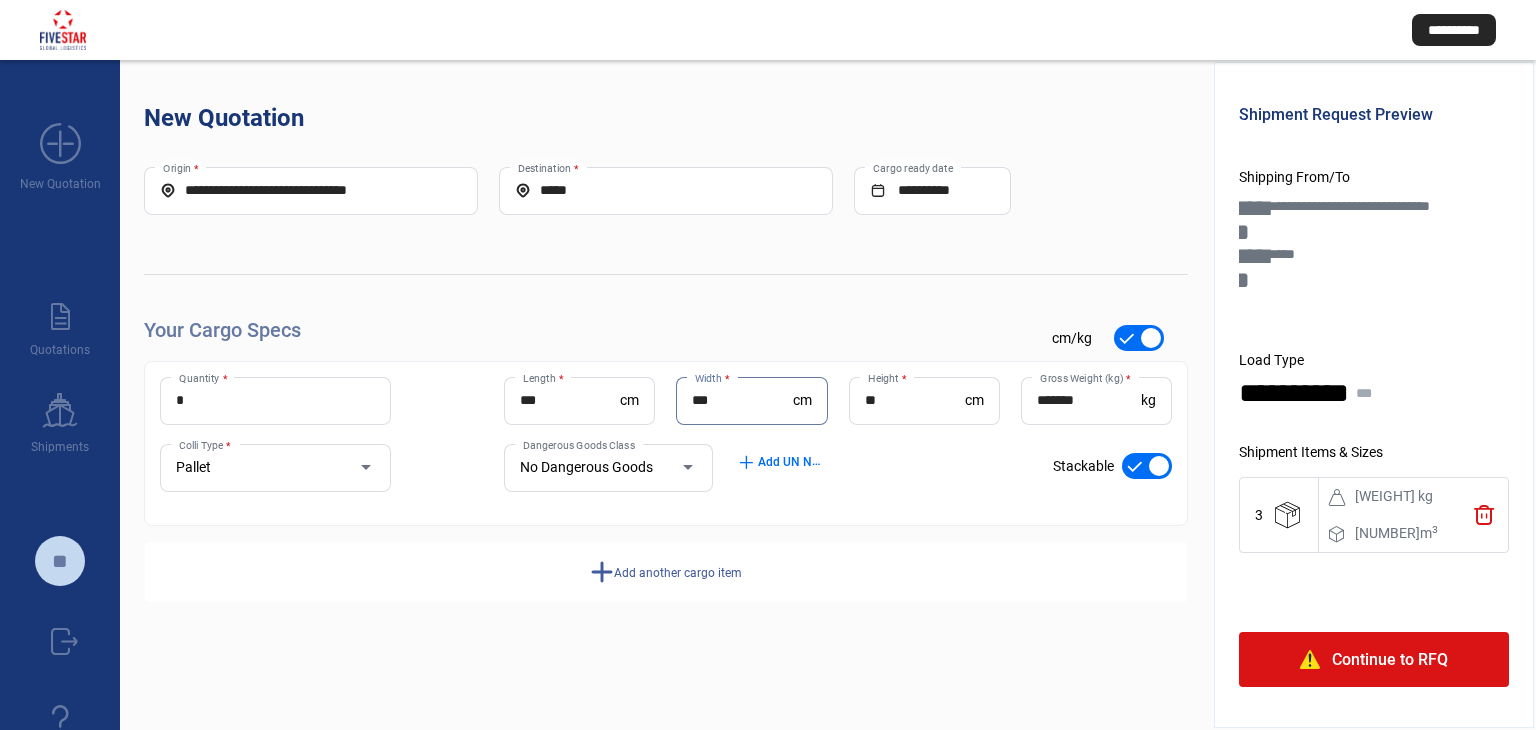 type on "***" 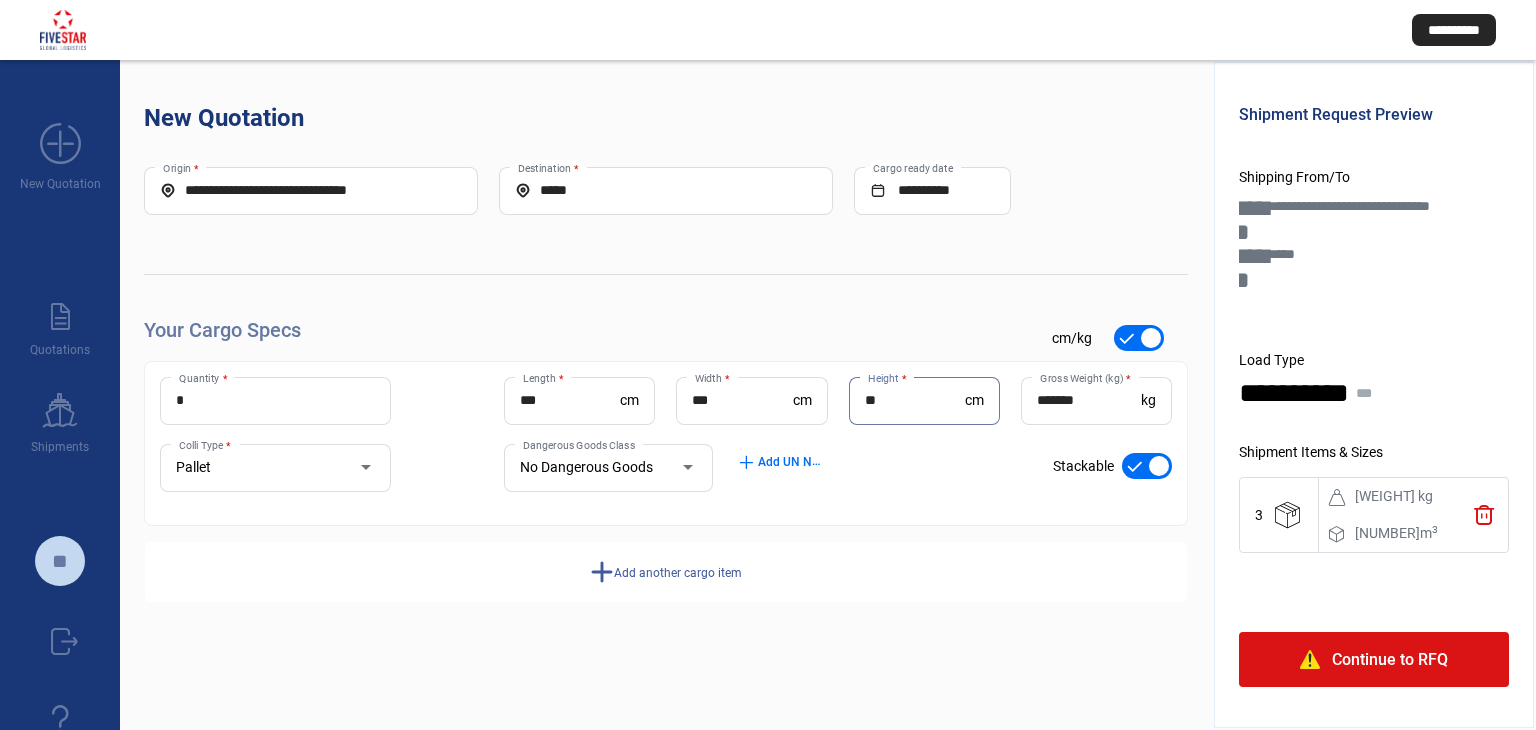 click on "**" at bounding box center [915, 400] 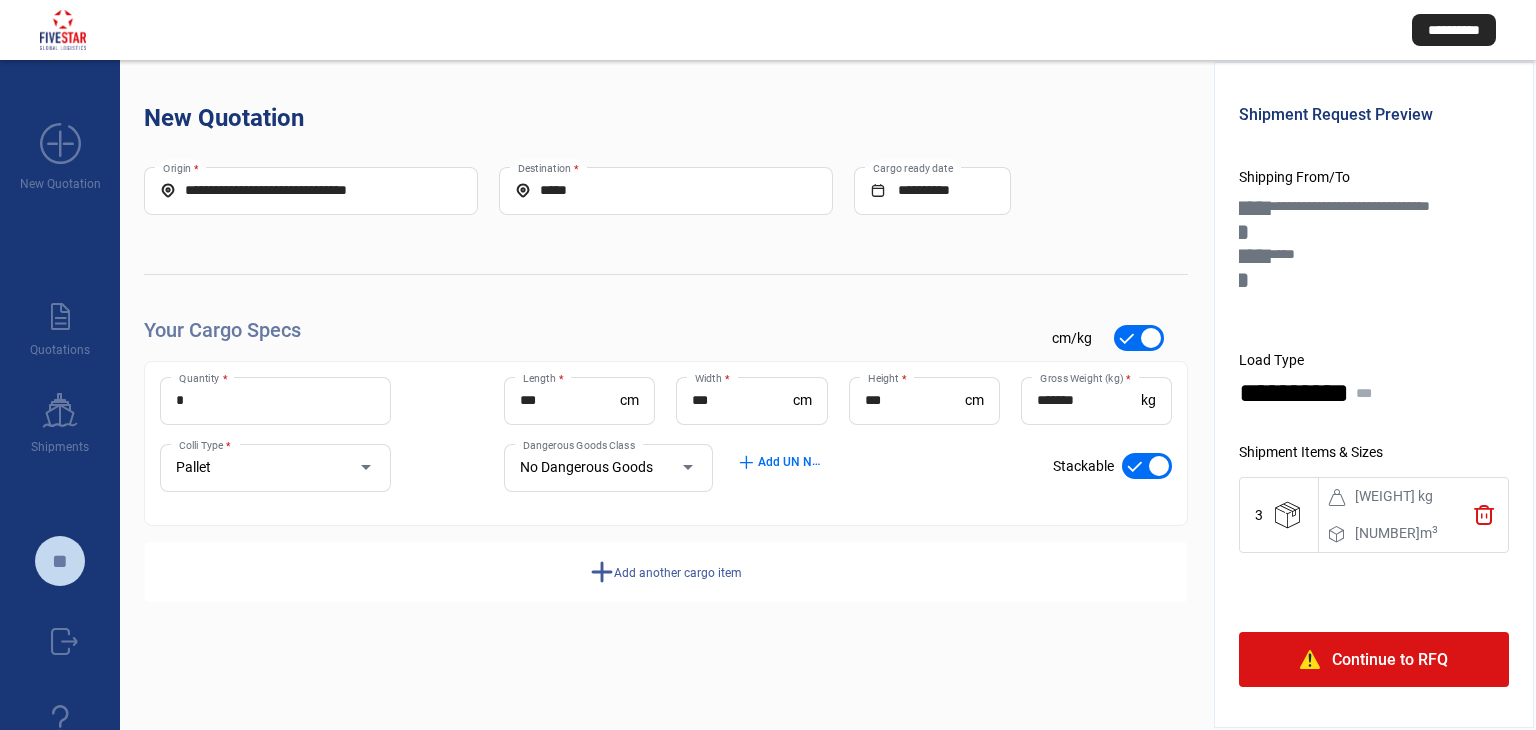 click on "add  Add another cargo item" 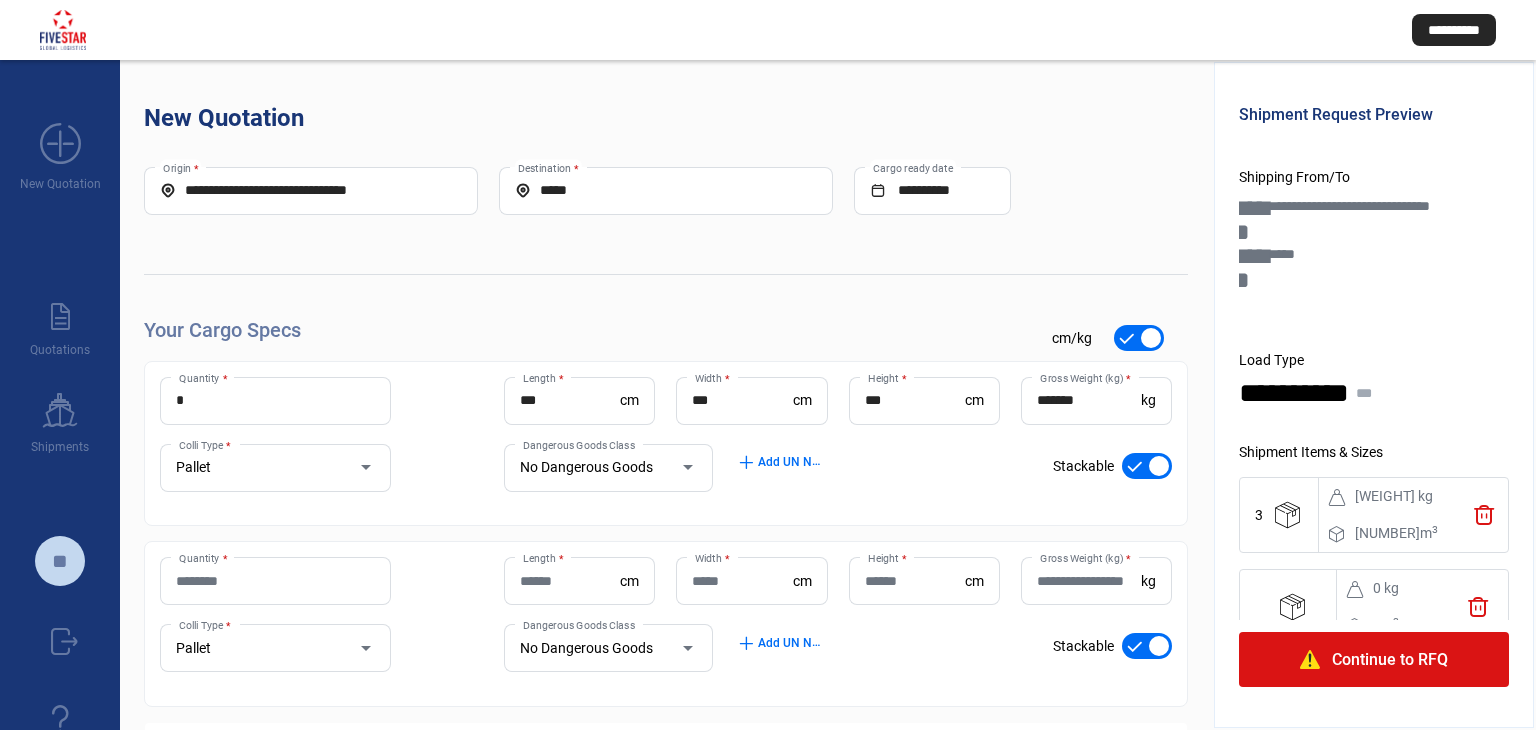 click on "trash" 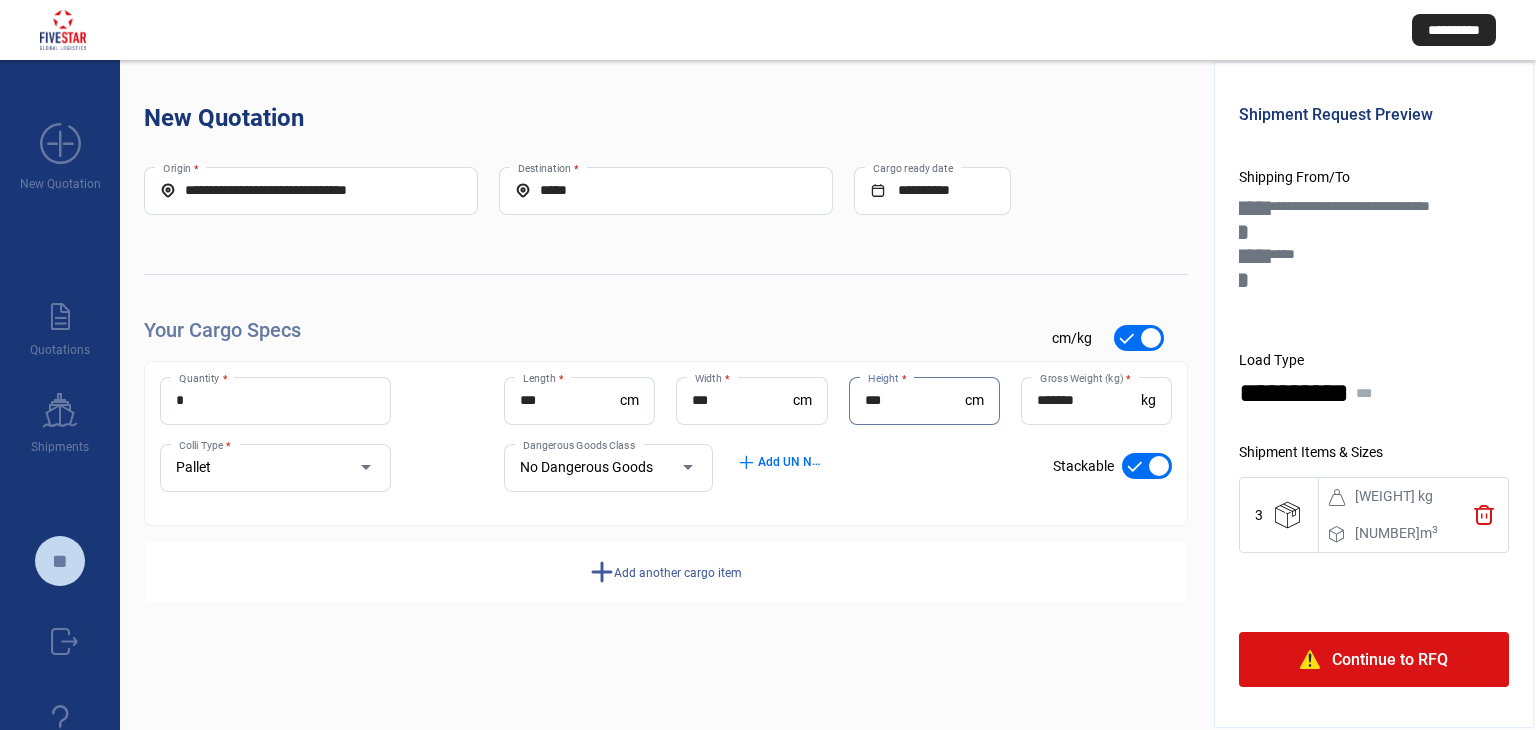 click on "***" at bounding box center [915, 400] 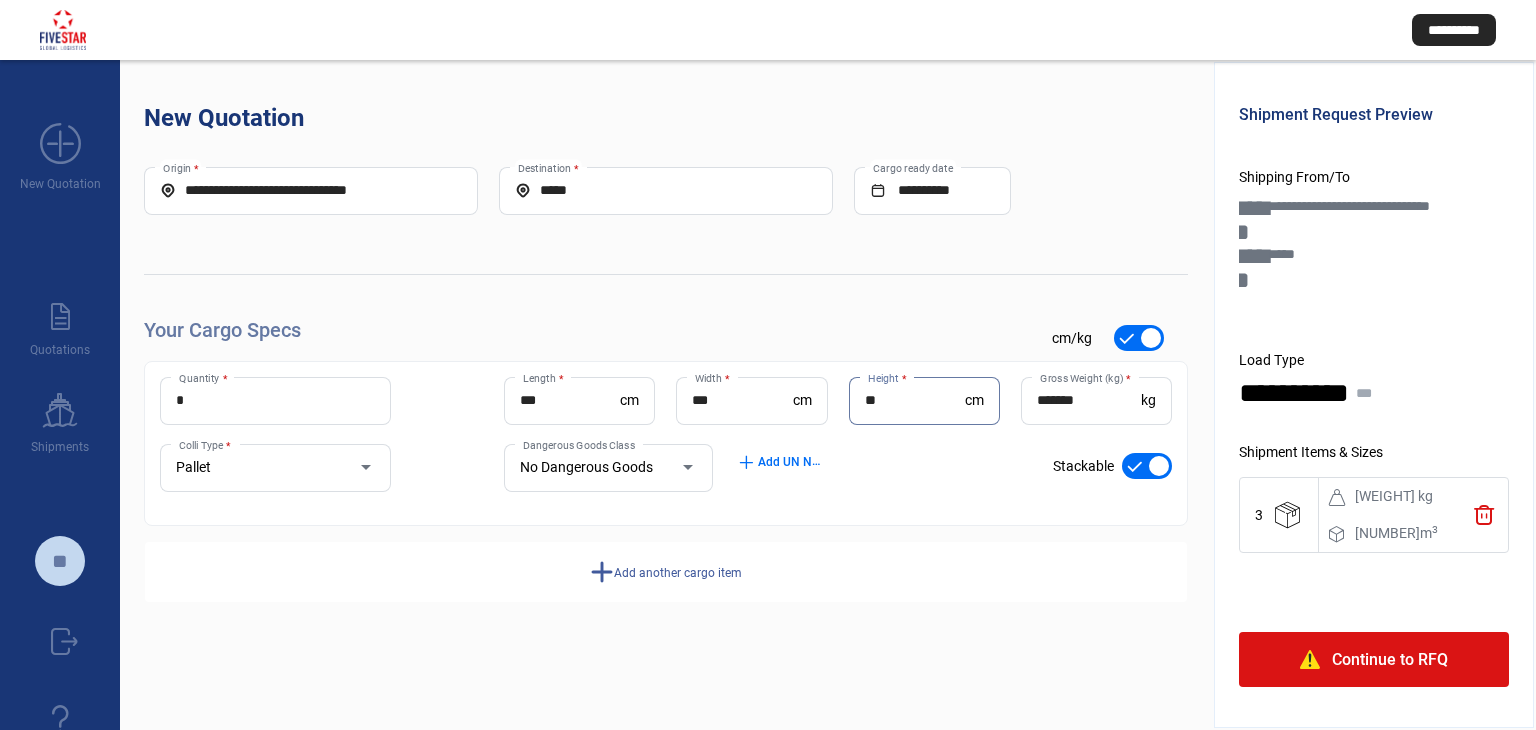 type on "**" 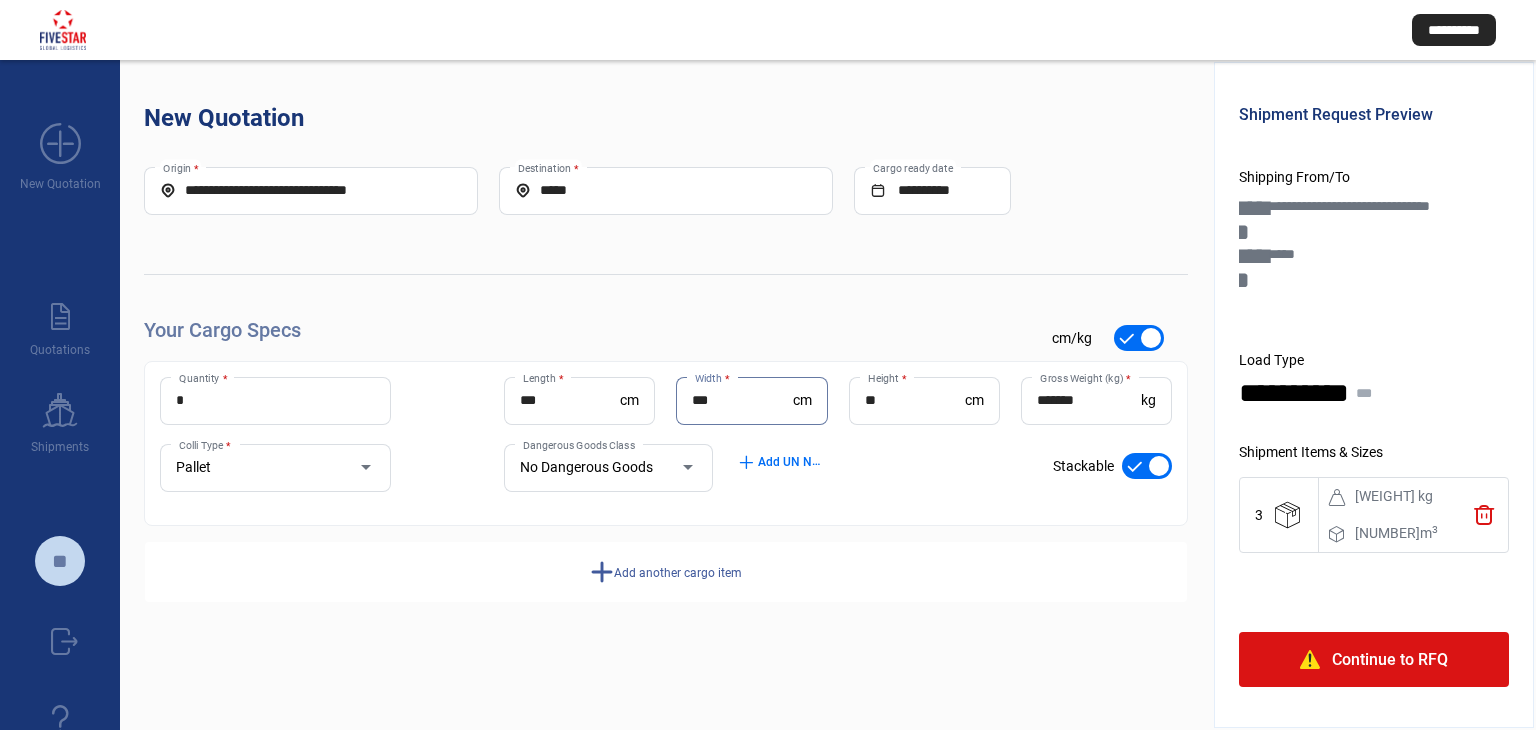 click on "***" at bounding box center [742, 400] 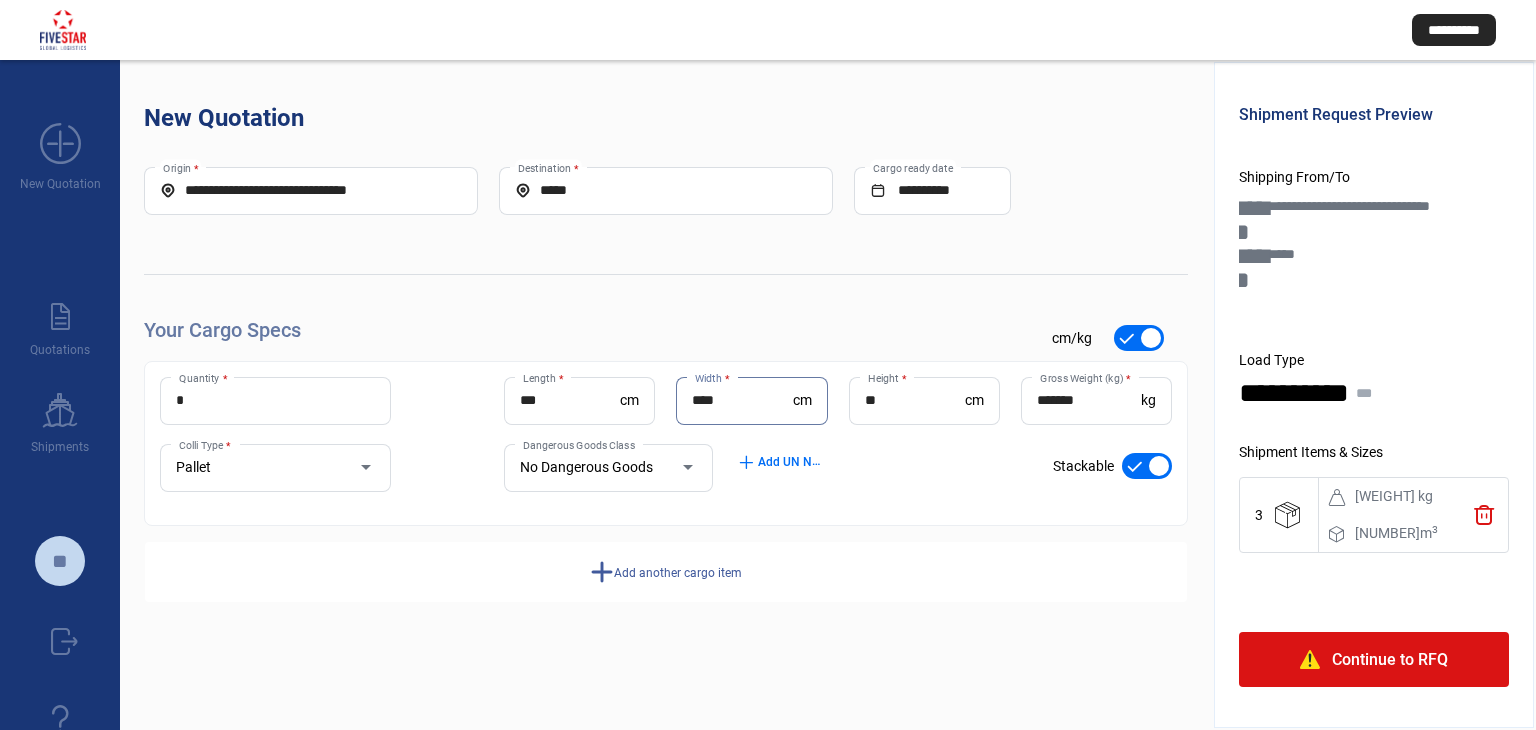 type on "****" 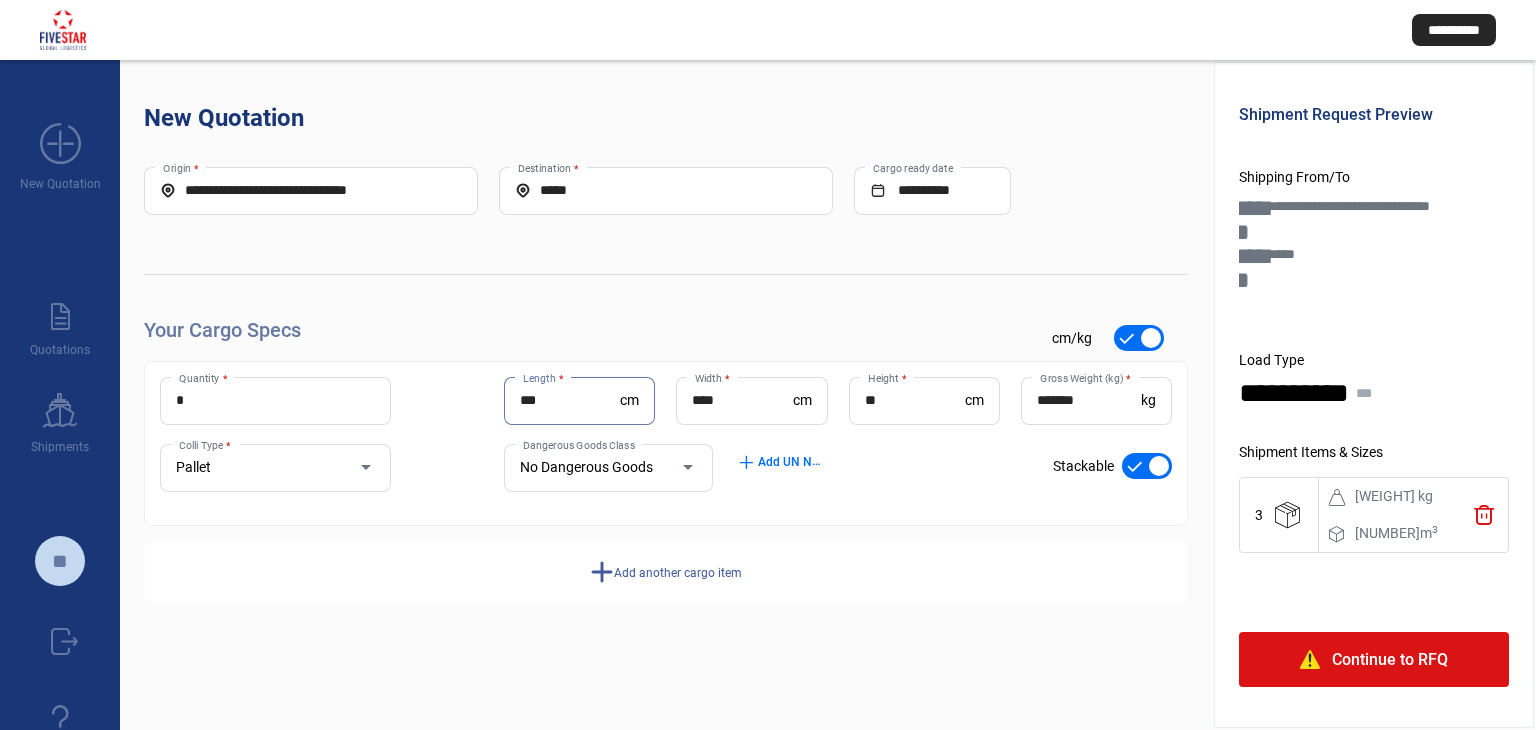 click on "***" at bounding box center [570, 400] 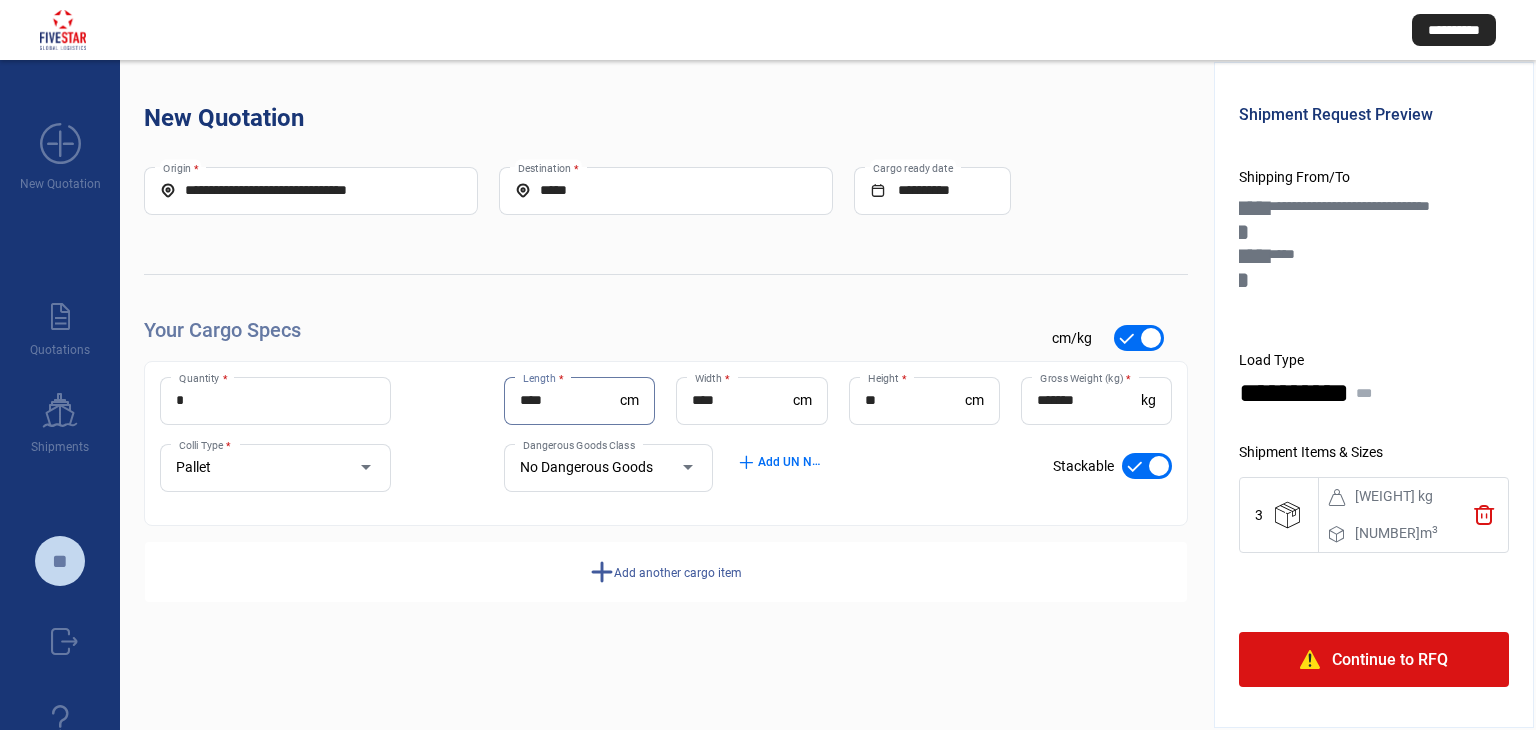 click on "add  Add another cargo item" 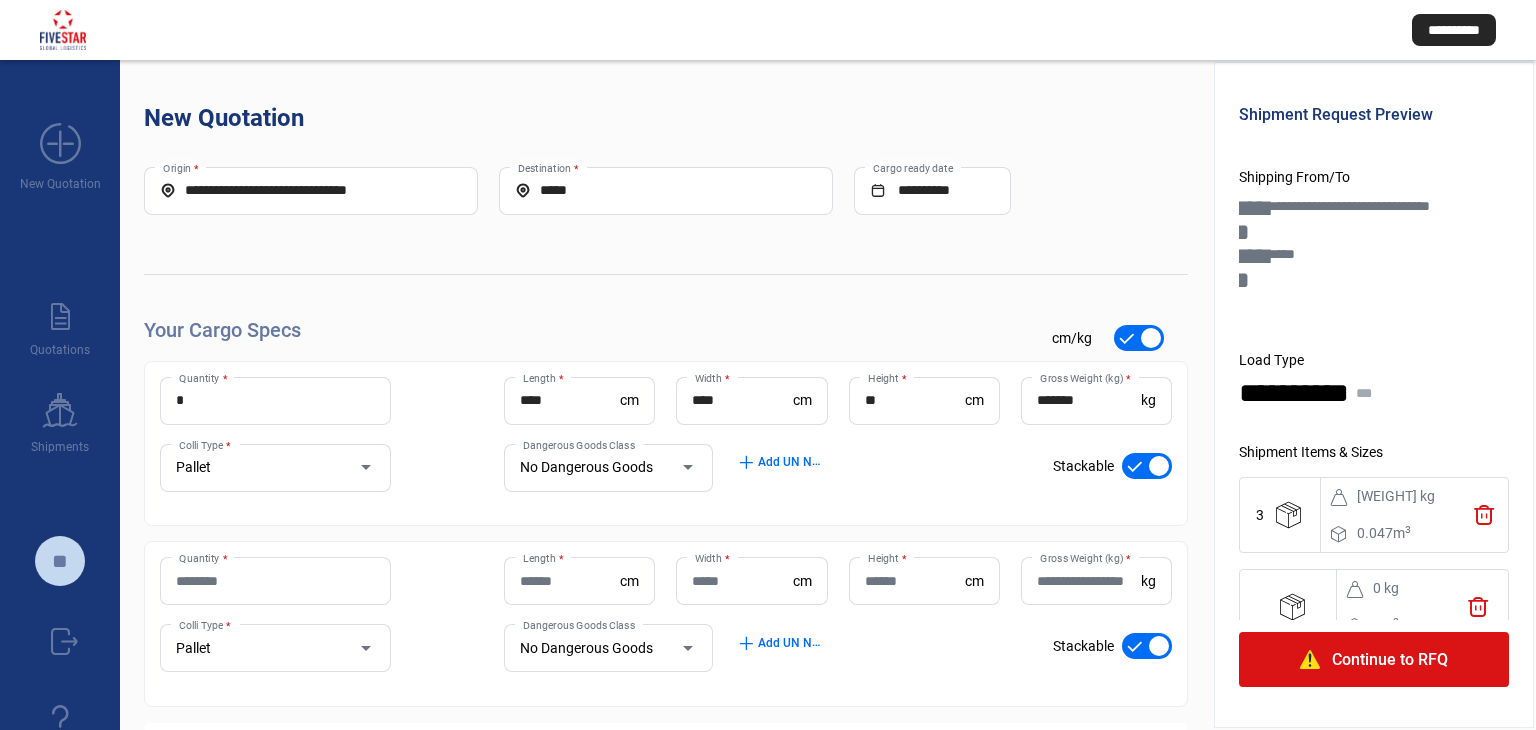 click on "trash" 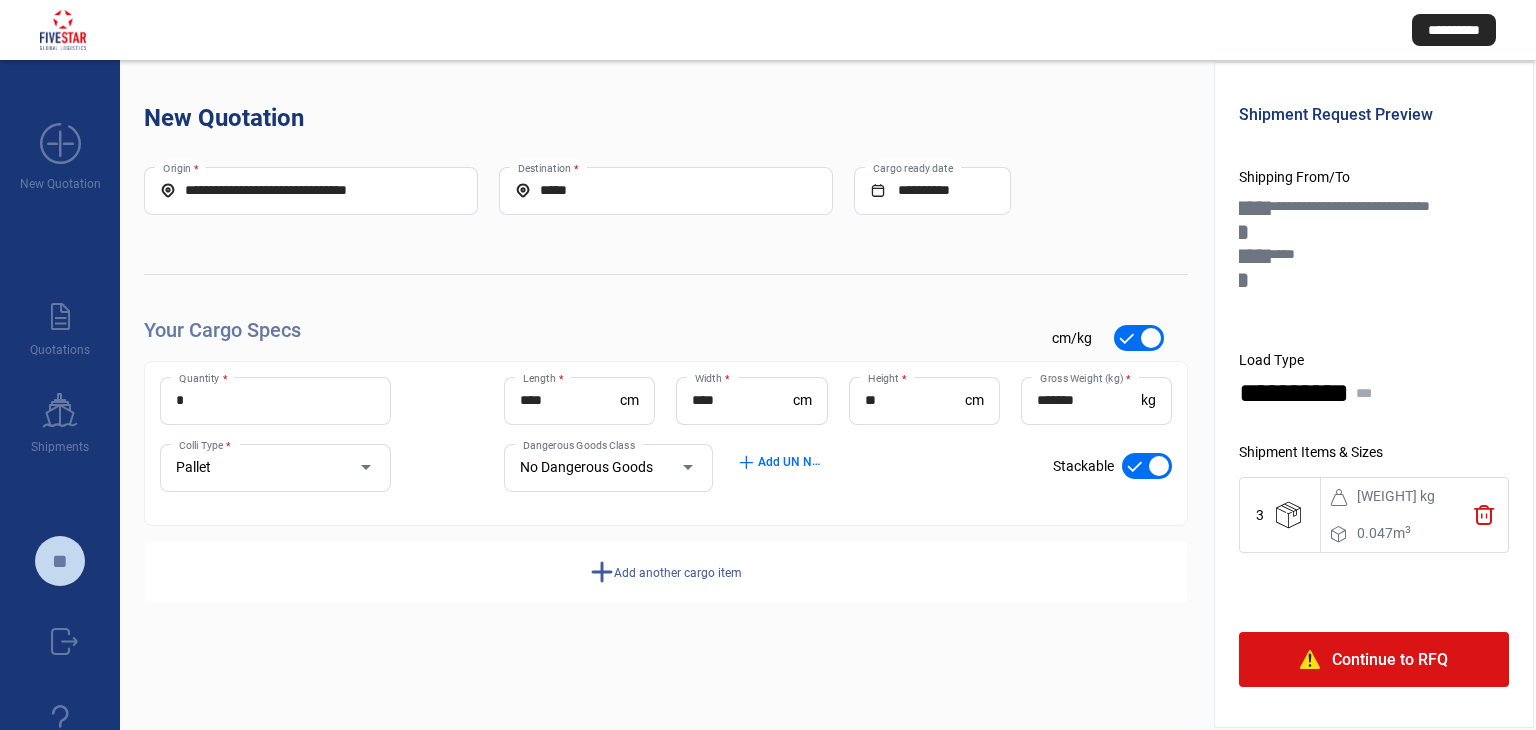 click on "****" at bounding box center (570, 400) 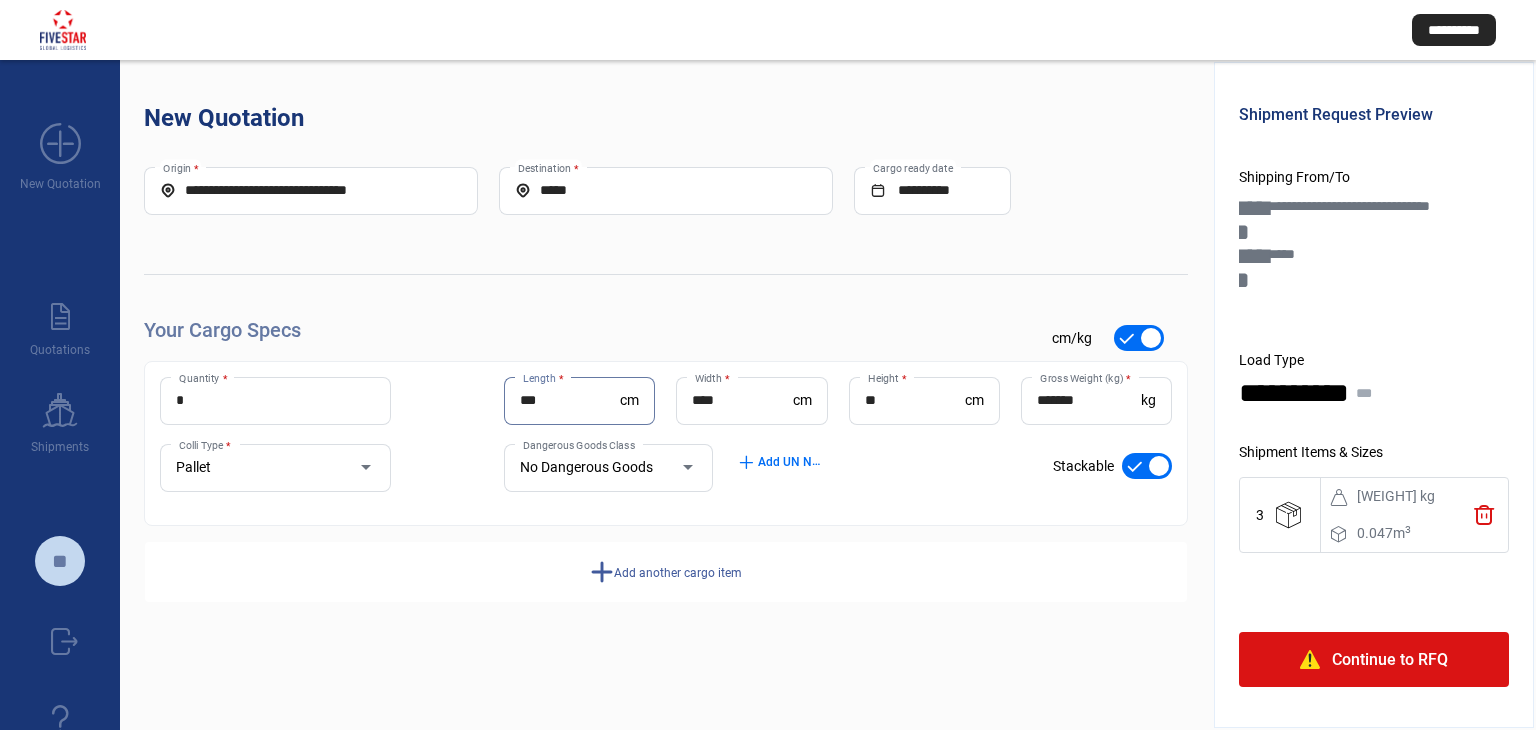 type on "***" 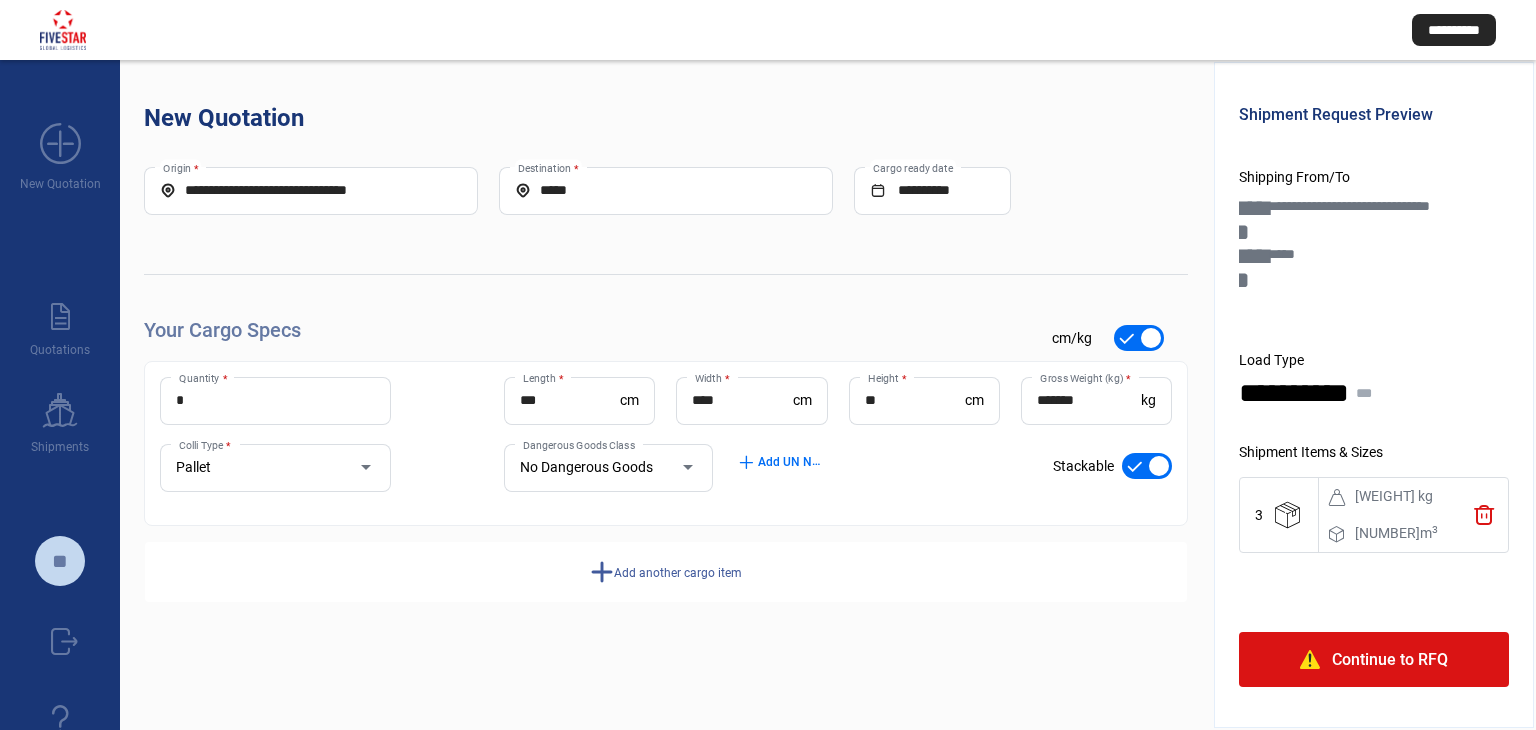 click on "****" at bounding box center [742, 400] 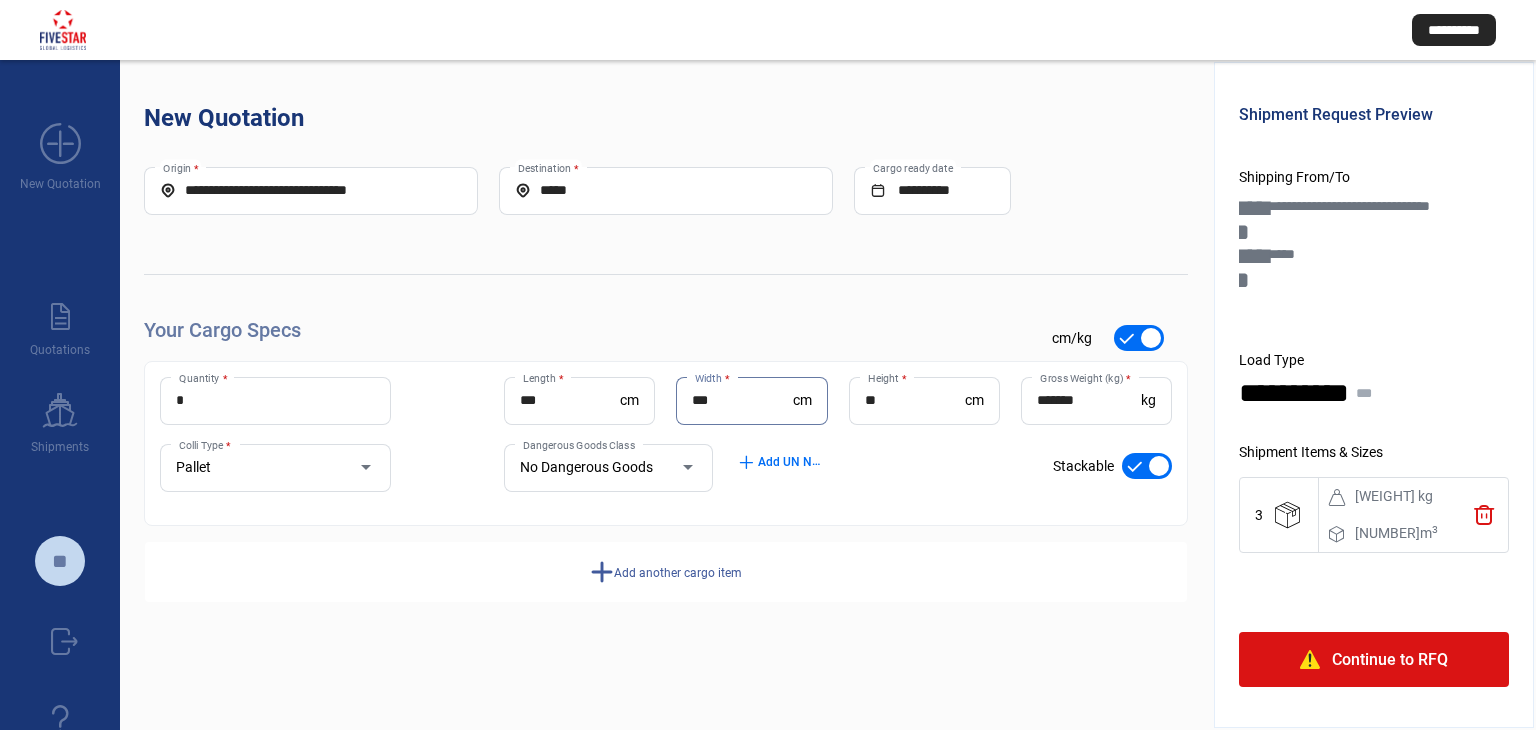 type on "***" 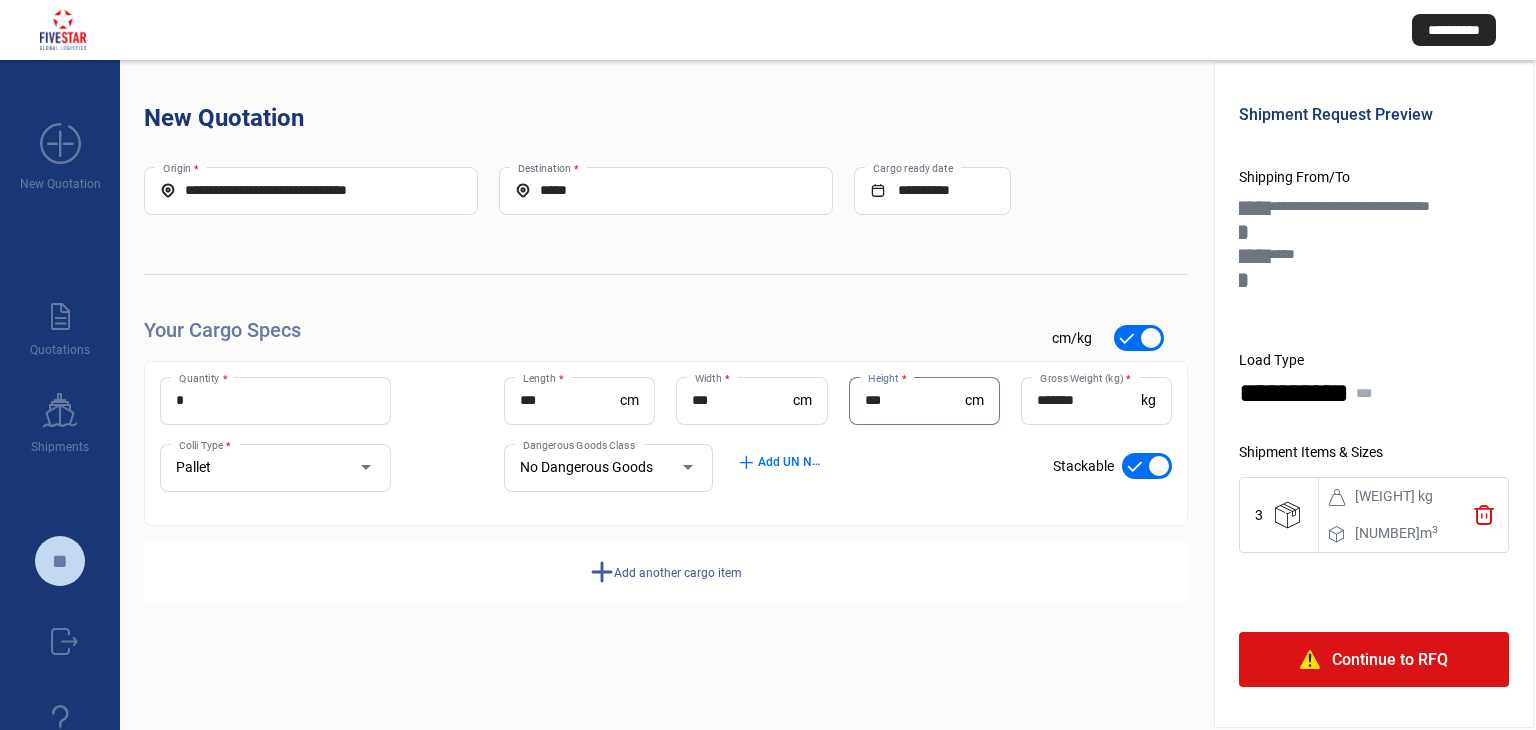 click on "add  Add UN Numbers" 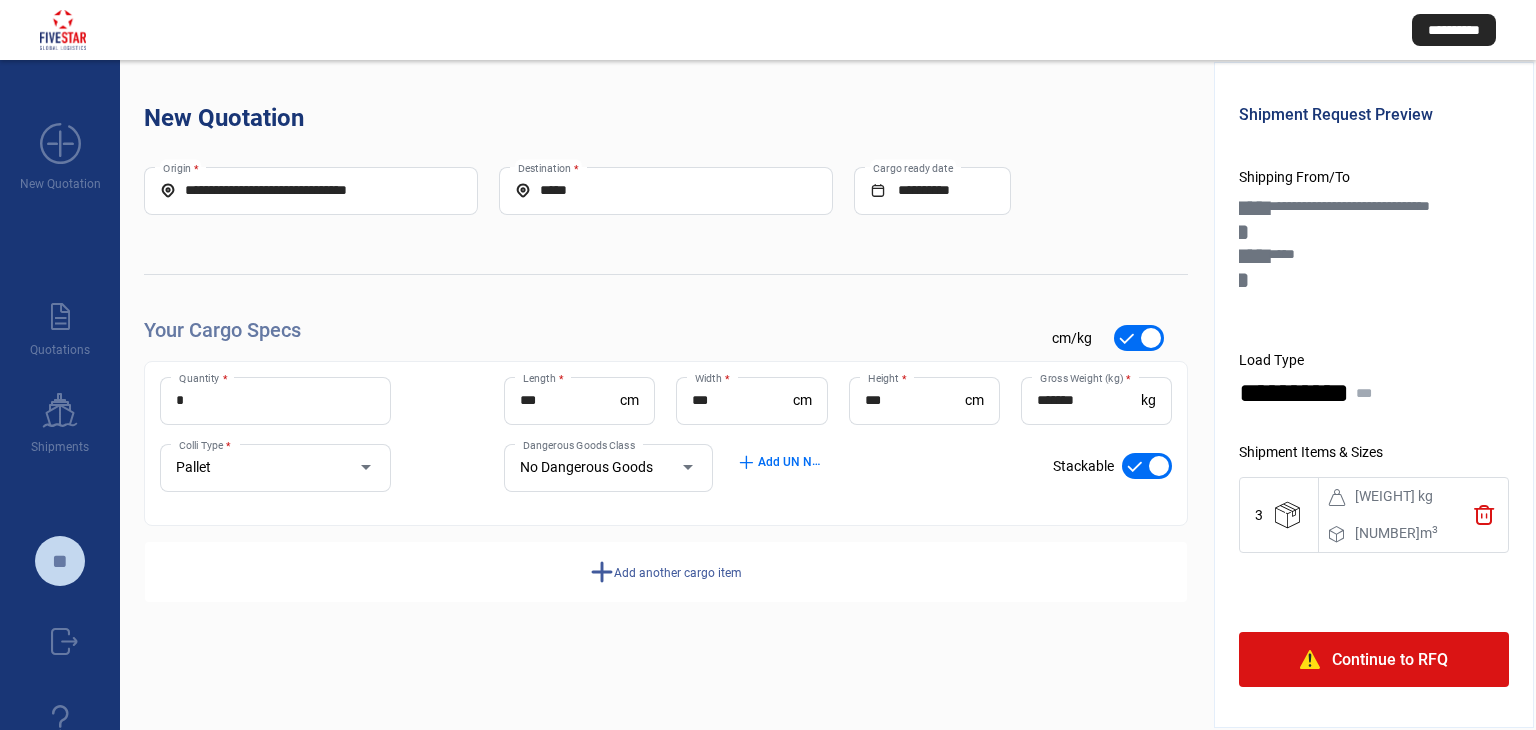 click on "***" at bounding box center [915, 400] 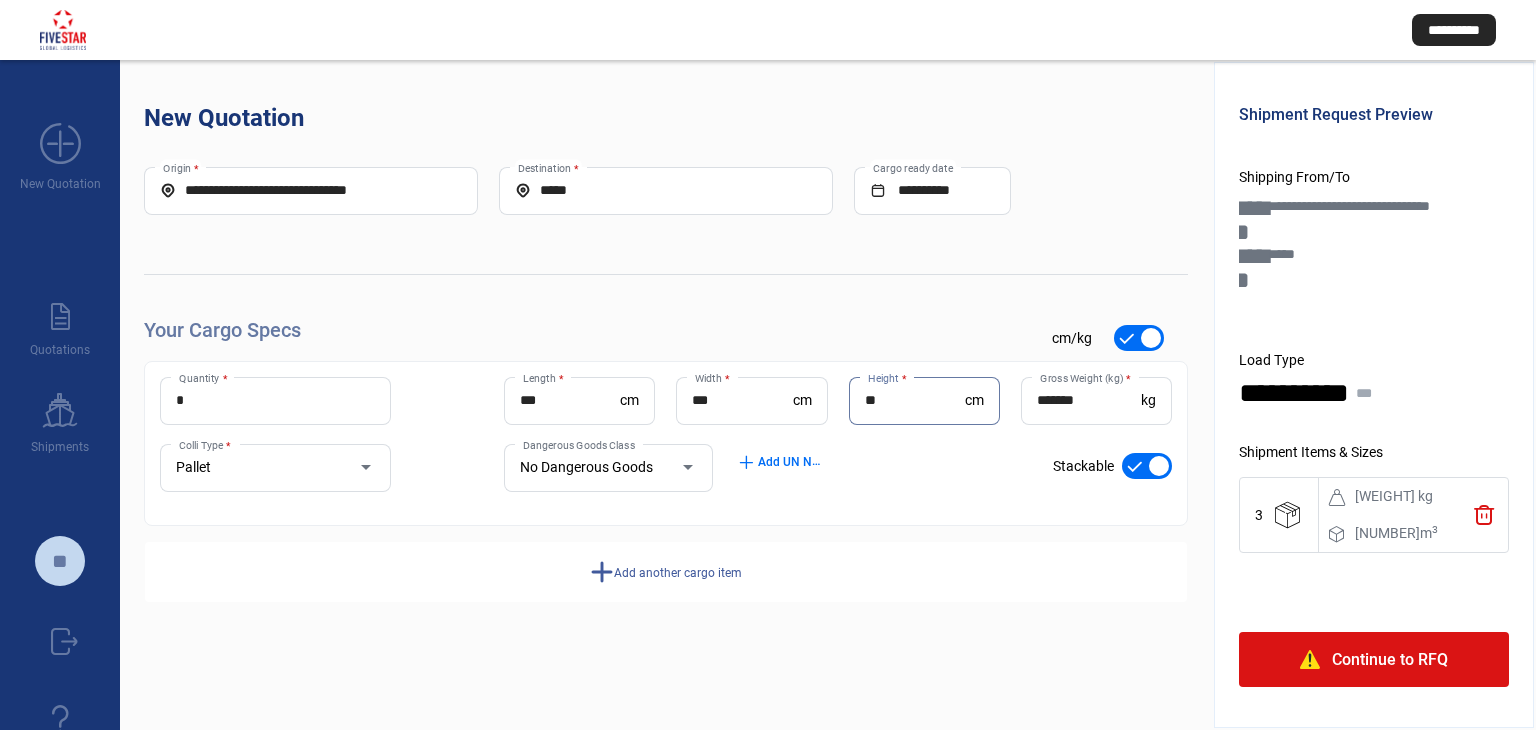 type on "**" 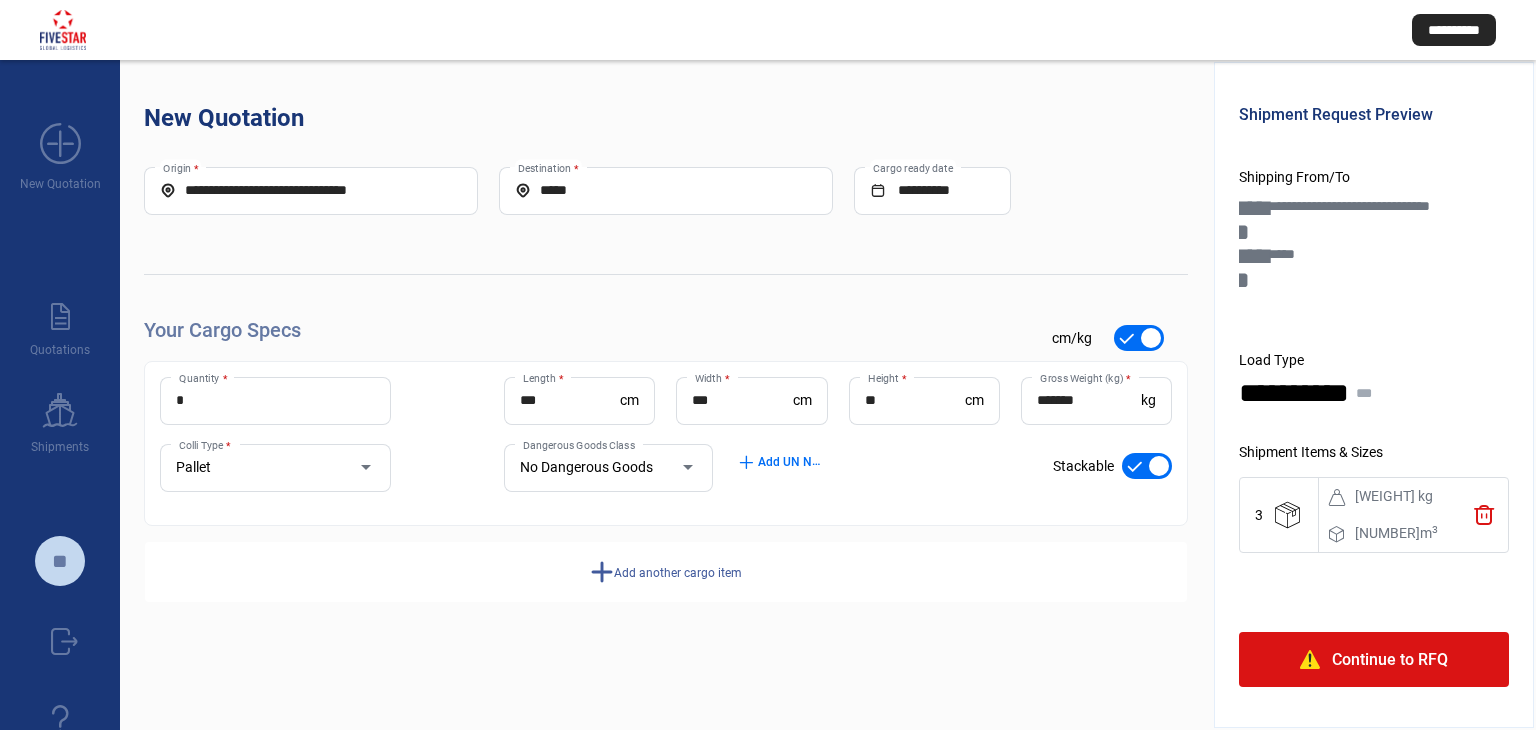 click on "**********" 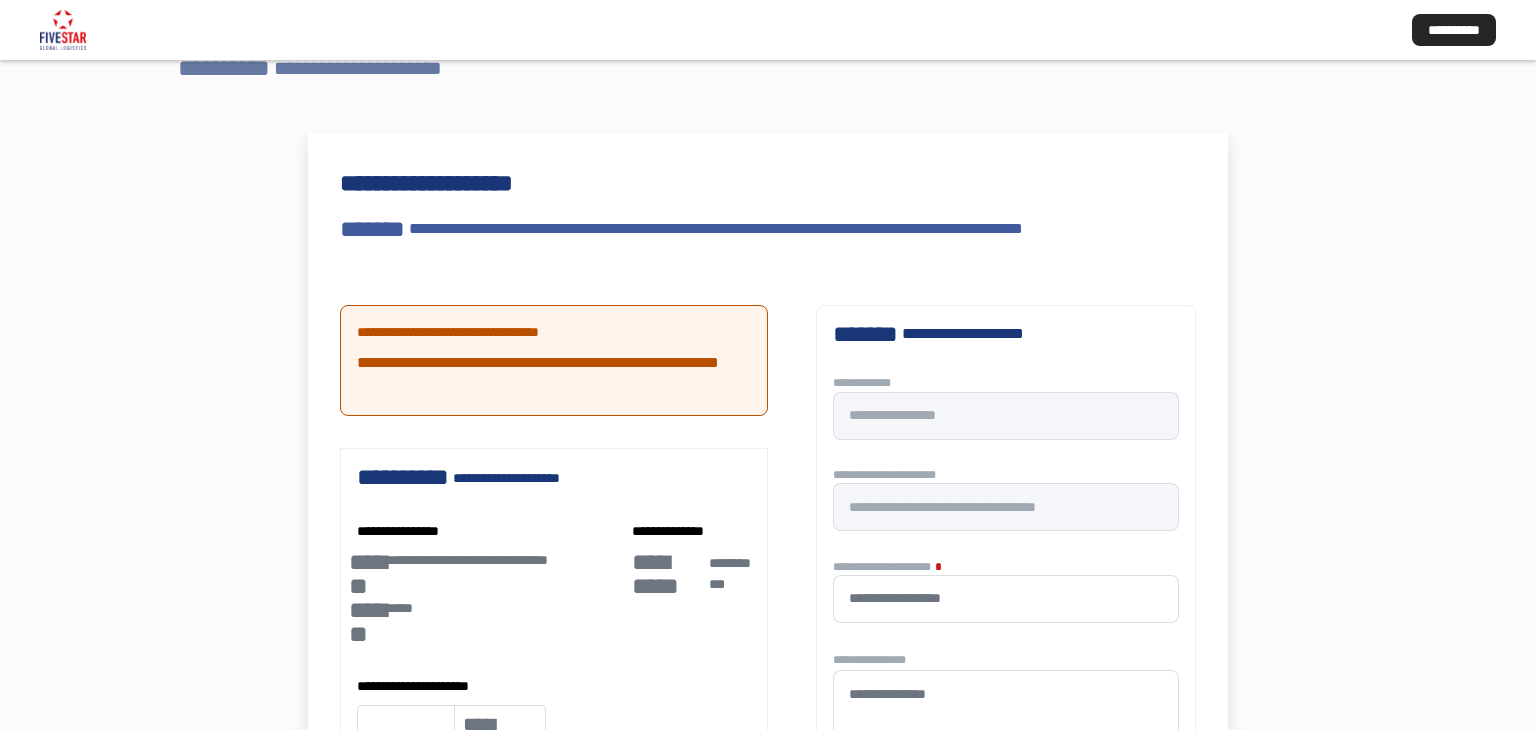 scroll, scrollTop: 100, scrollLeft: 0, axis: vertical 